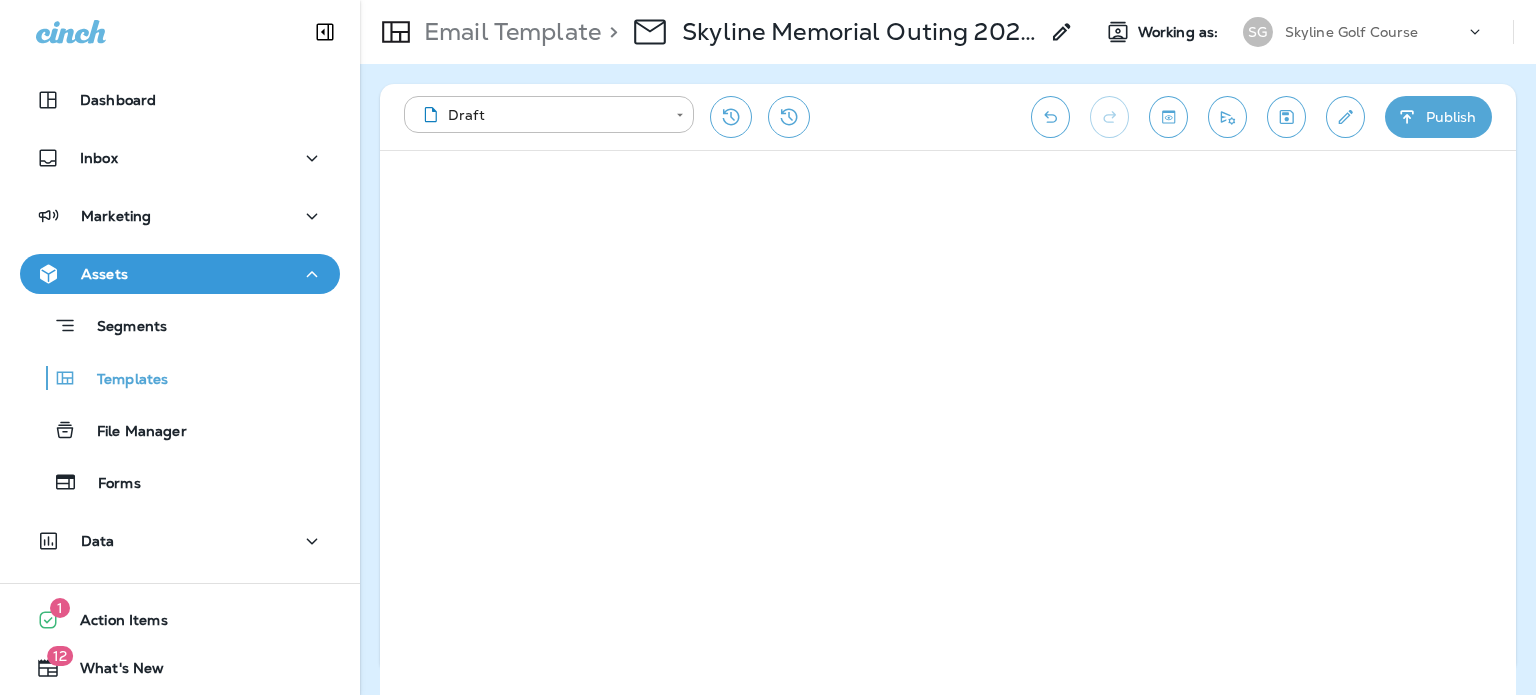 scroll, scrollTop: 0, scrollLeft: 0, axis: both 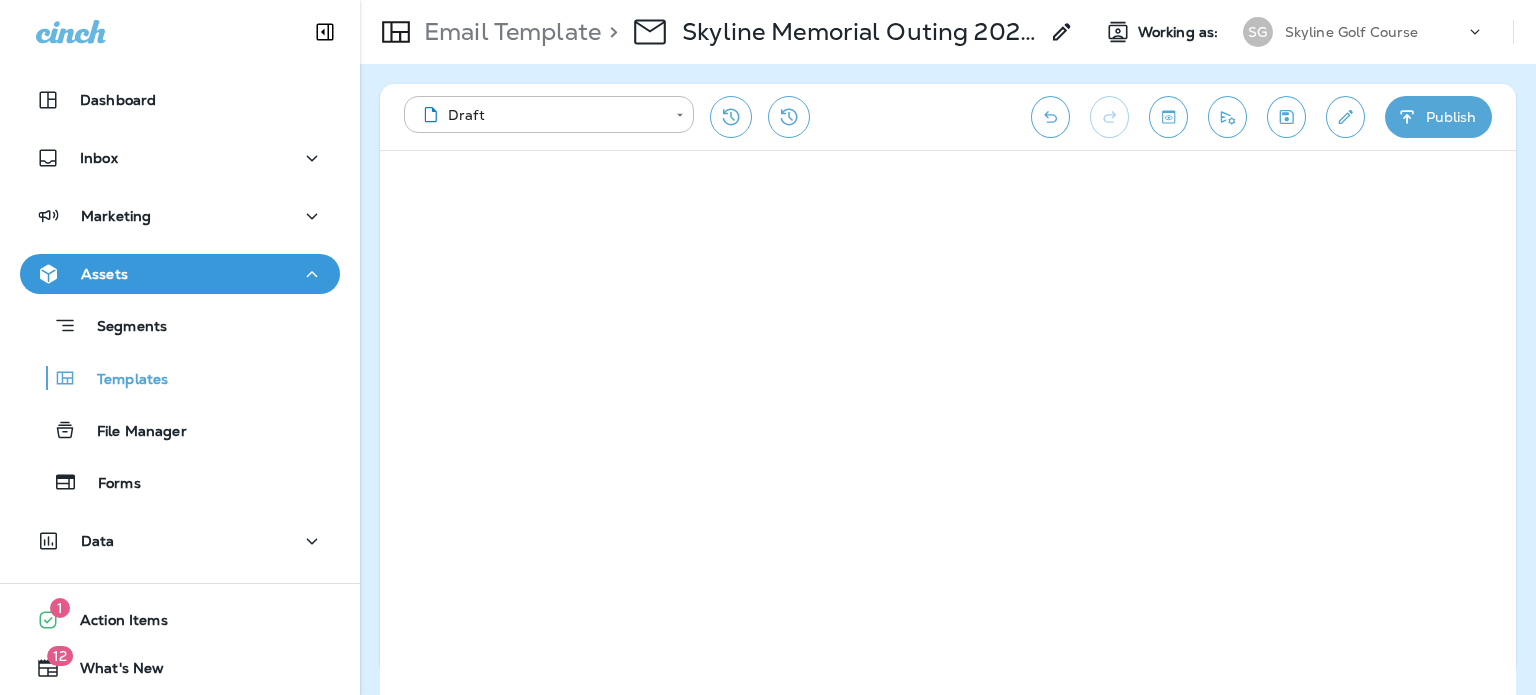 click on "Skyline Golf Course" at bounding box center [1352, 32] 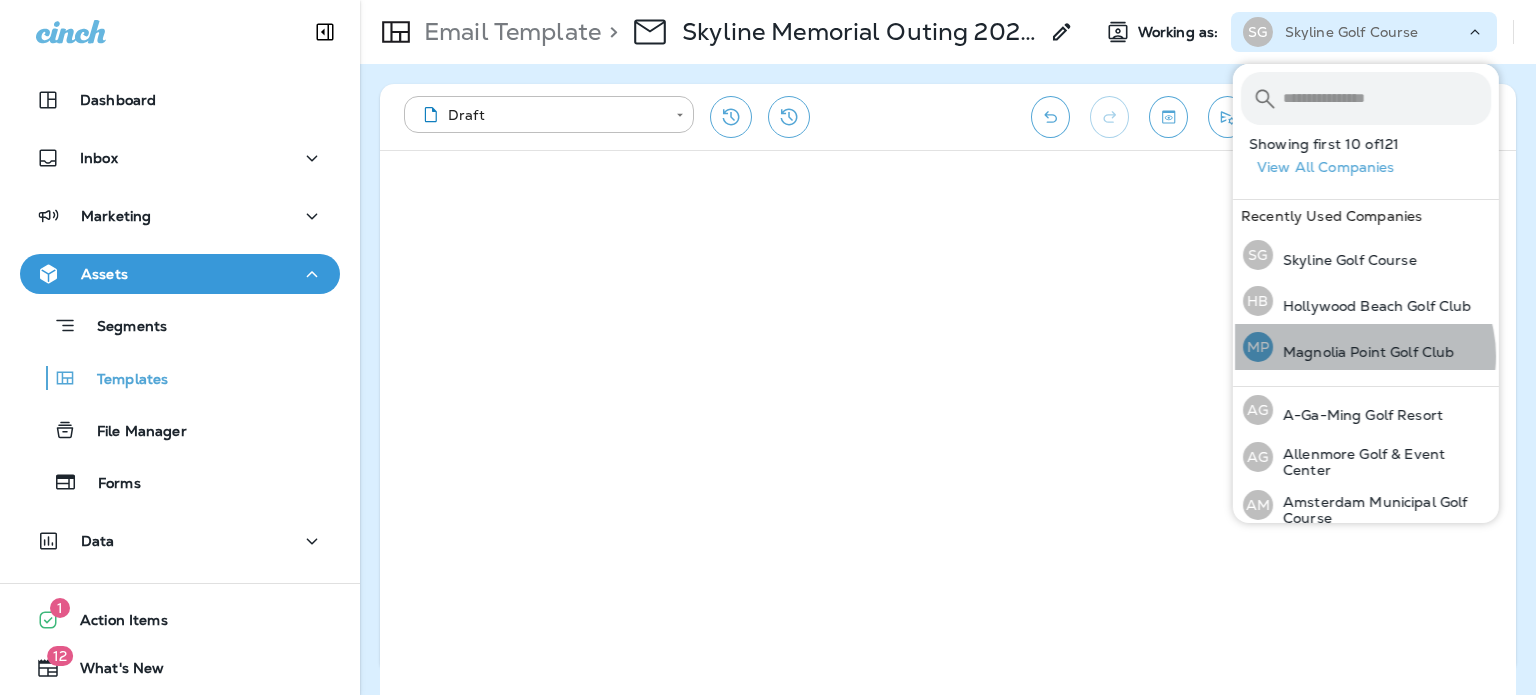 click on "Magnolia Point Golf Club" at bounding box center [1363, 352] 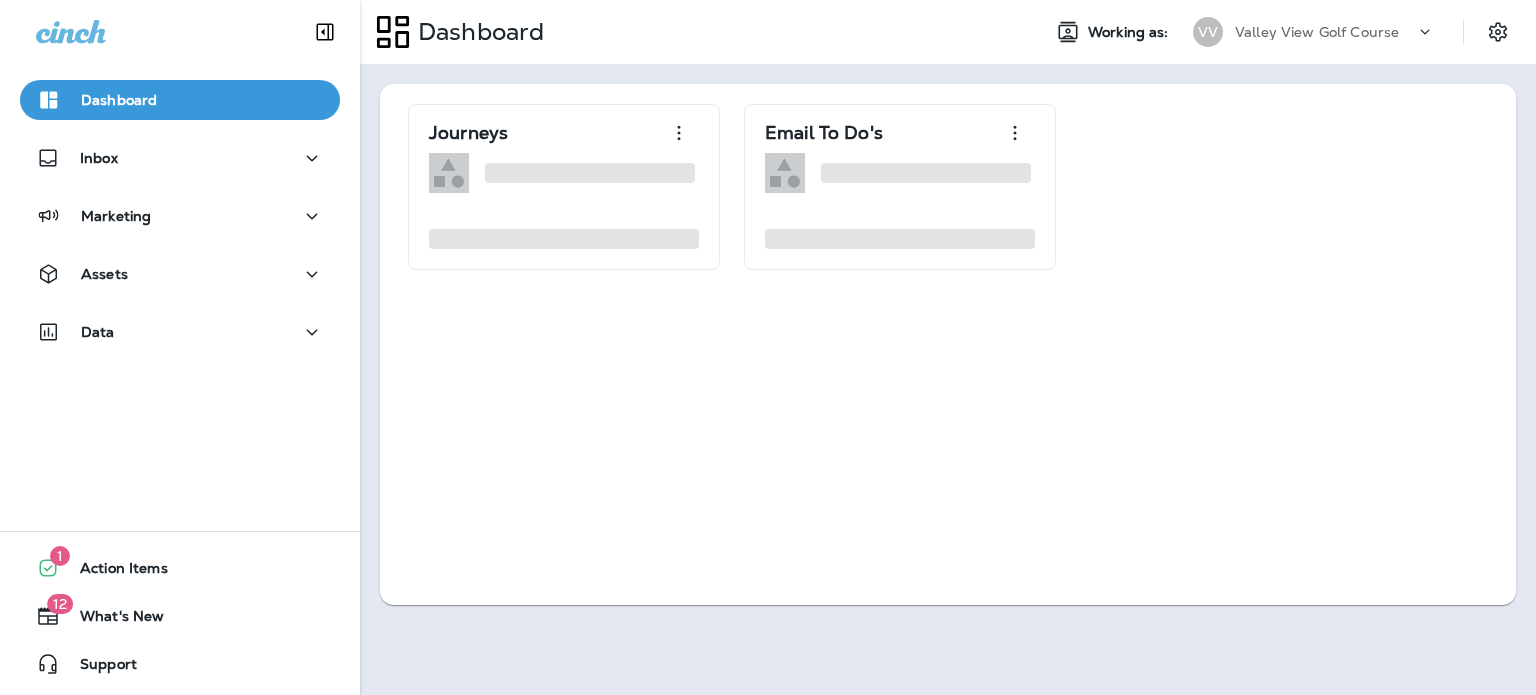scroll, scrollTop: 0, scrollLeft: 0, axis: both 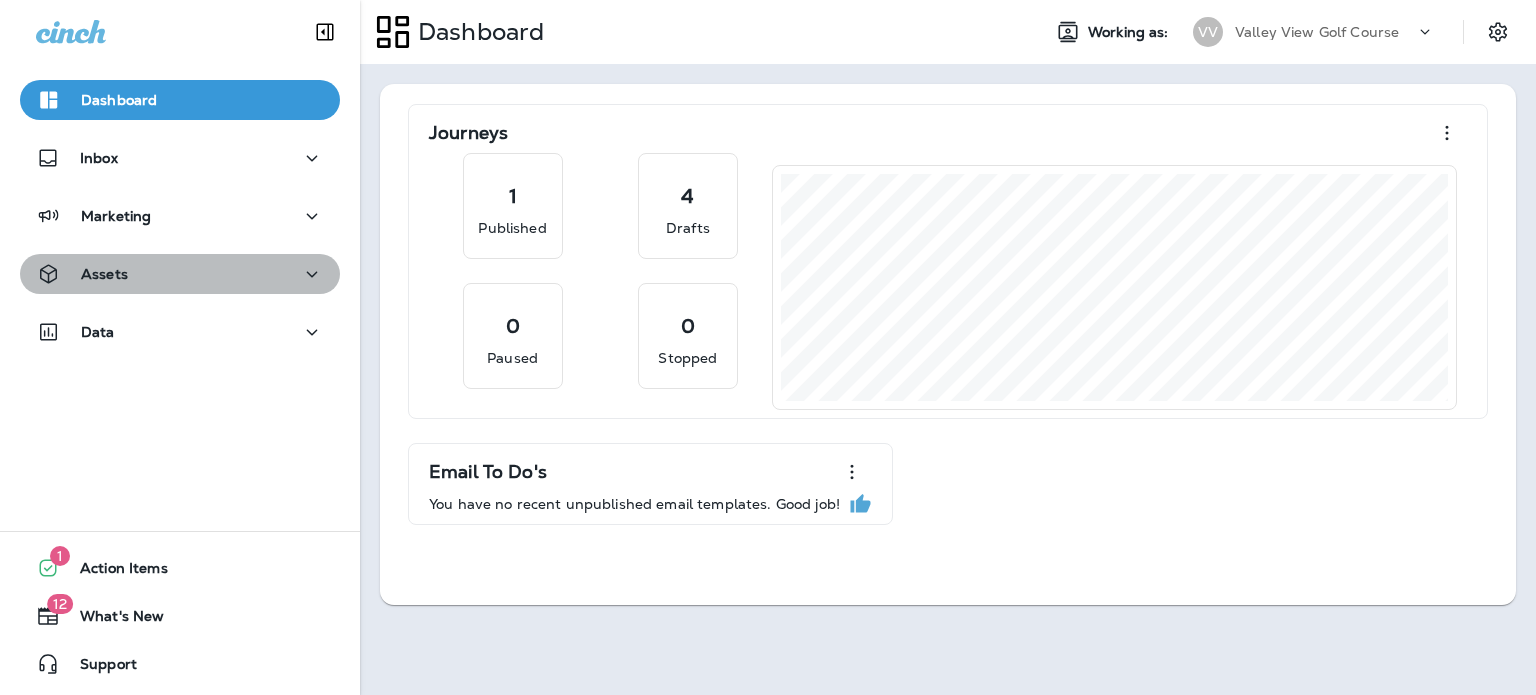 click on "Assets" at bounding box center [180, 274] 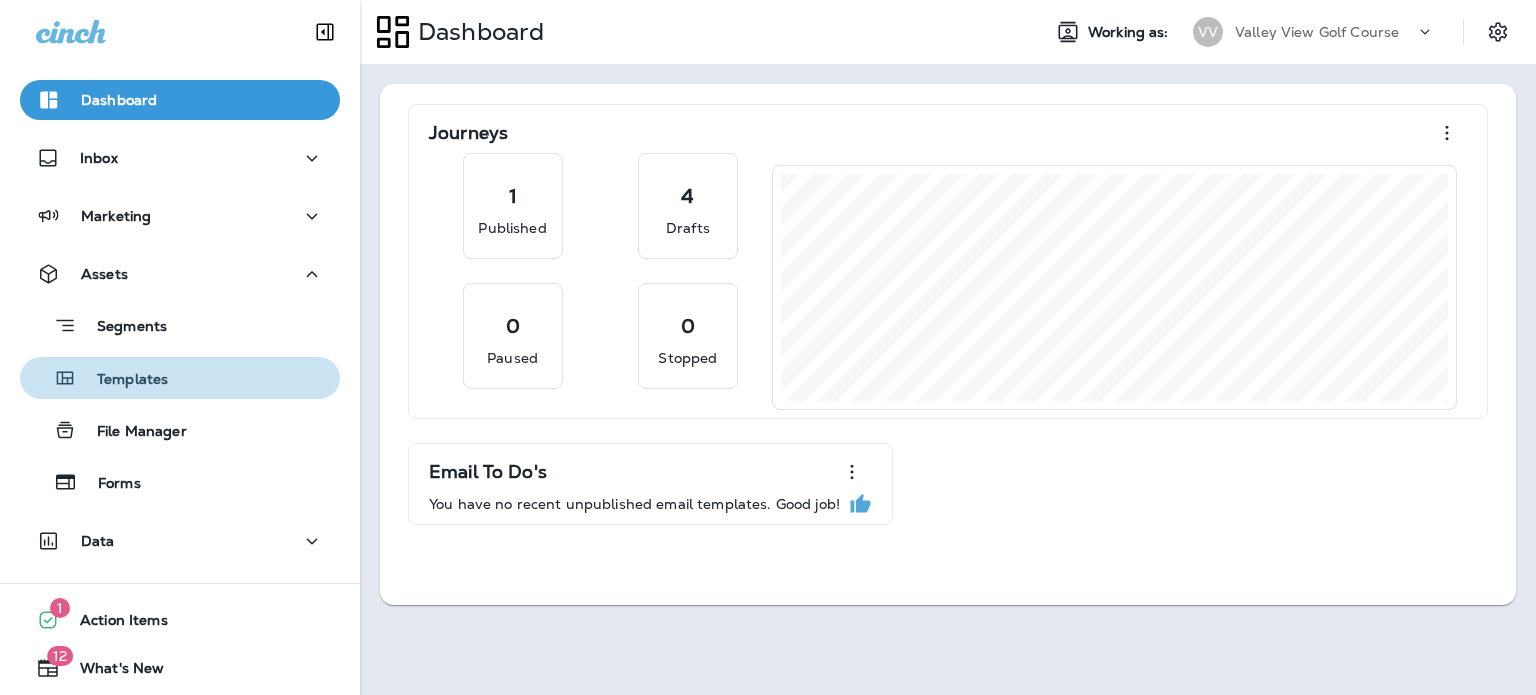click on "Templates" at bounding box center (180, 378) 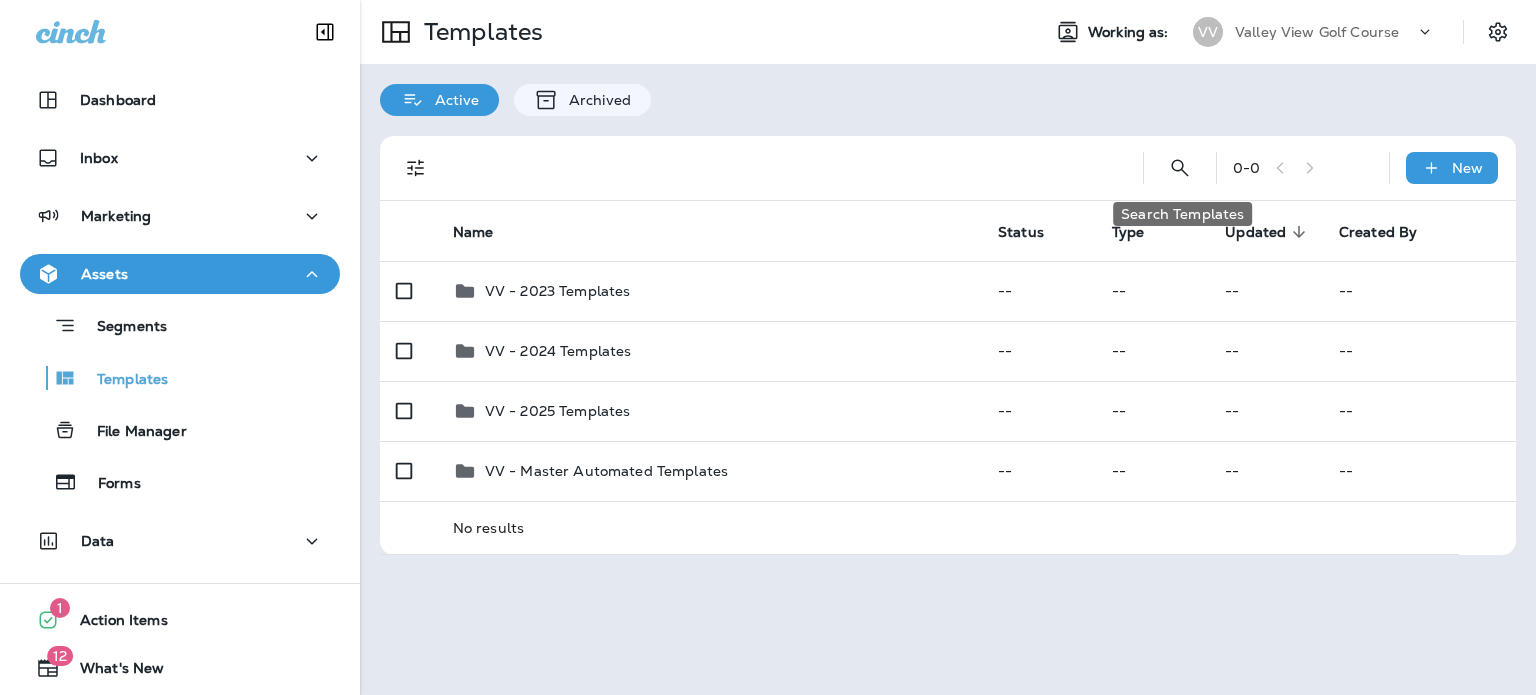 click 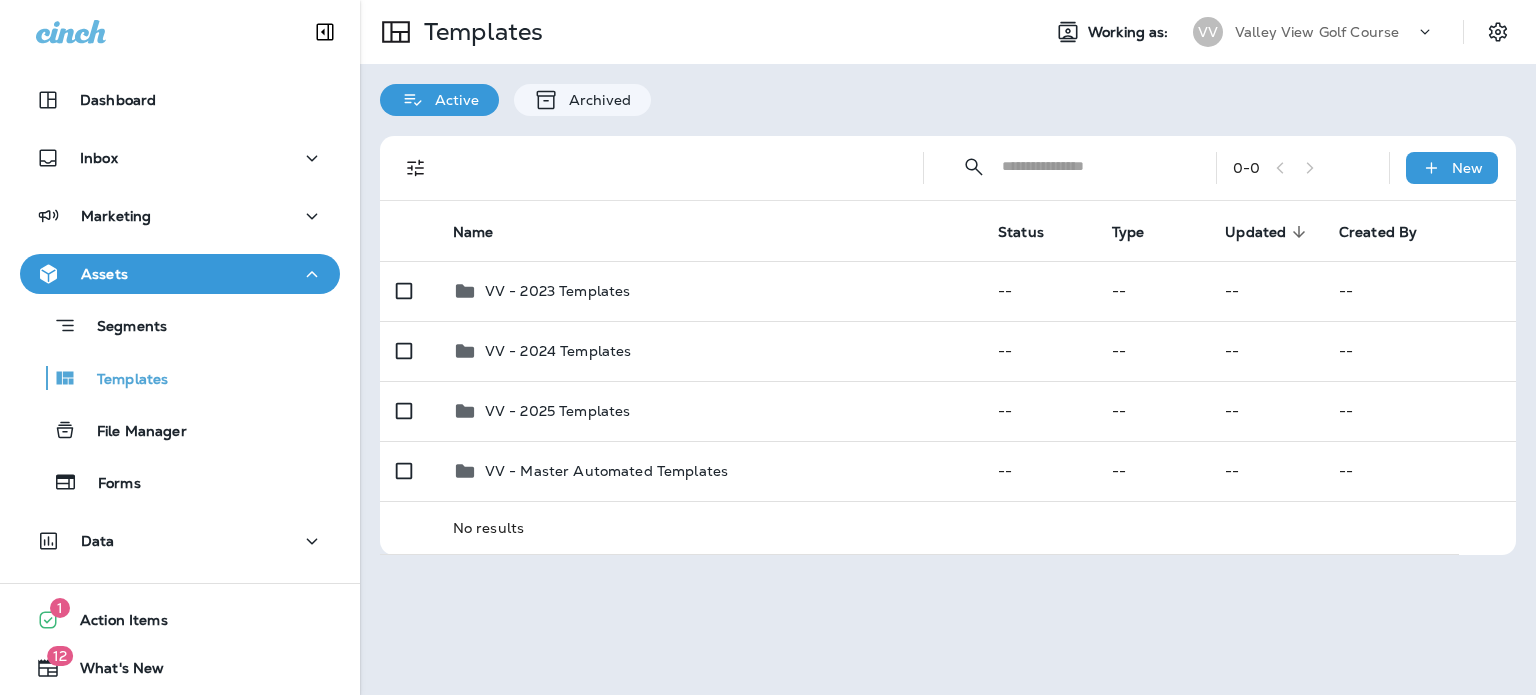 click on "VV Valley View Golf Club" at bounding box center (1314, 32) 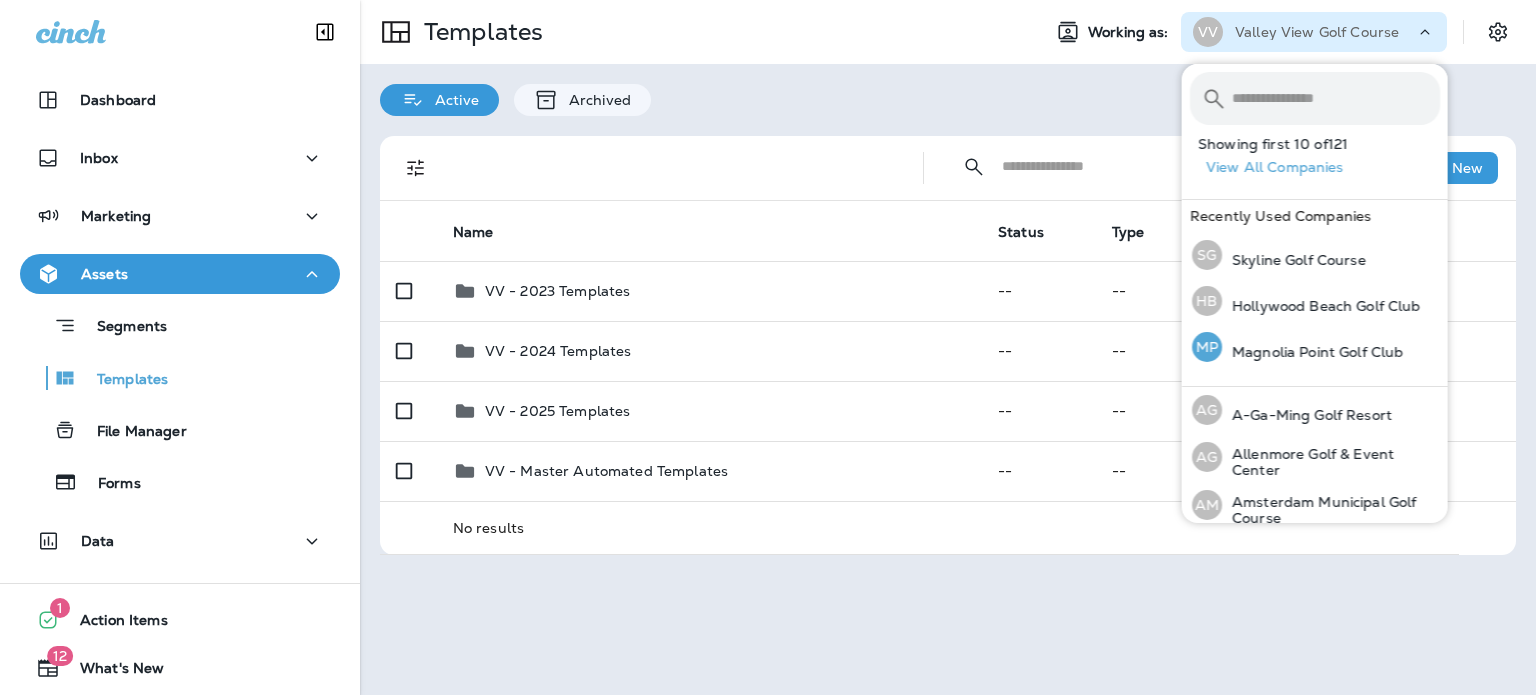 click on "MP Magnolia Point Golf Club" at bounding box center [1297, 347] 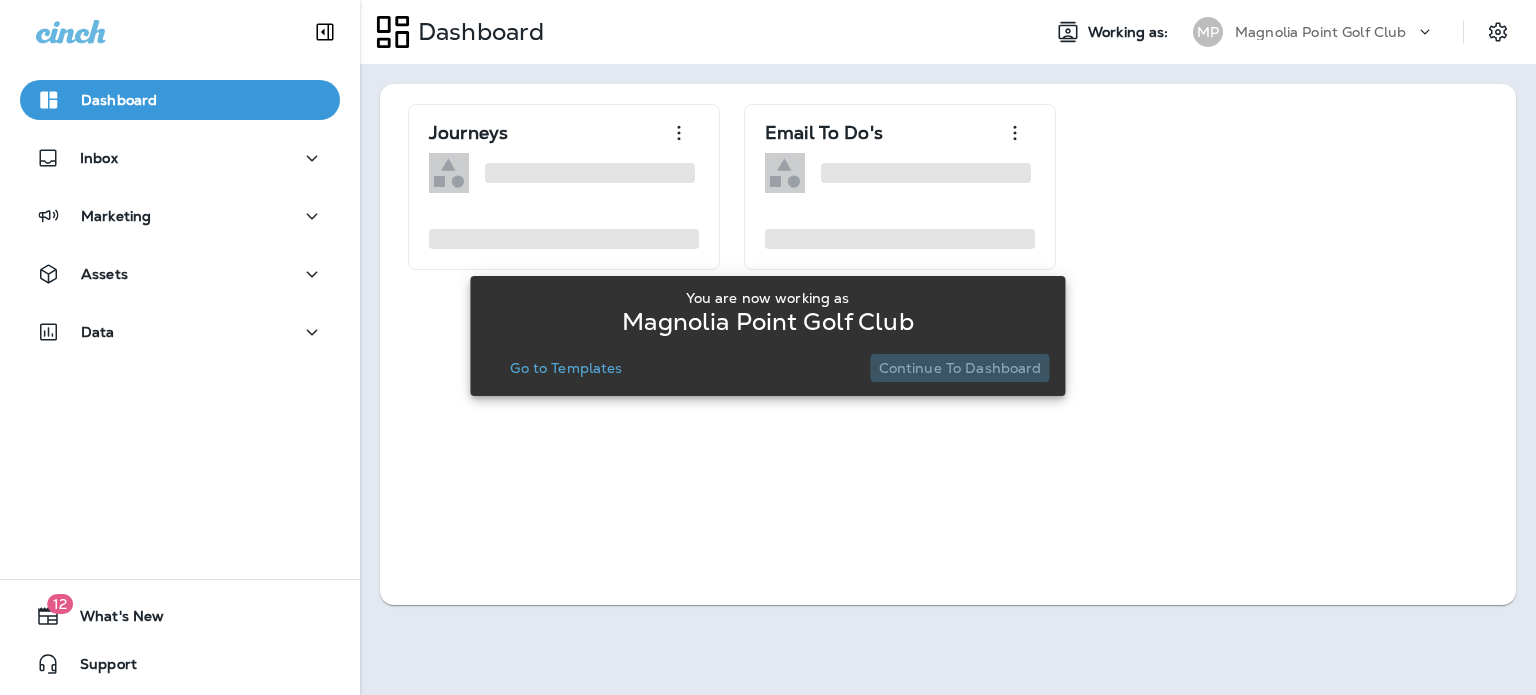 click on "Continue to Dashboard" at bounding box center (960, 368) 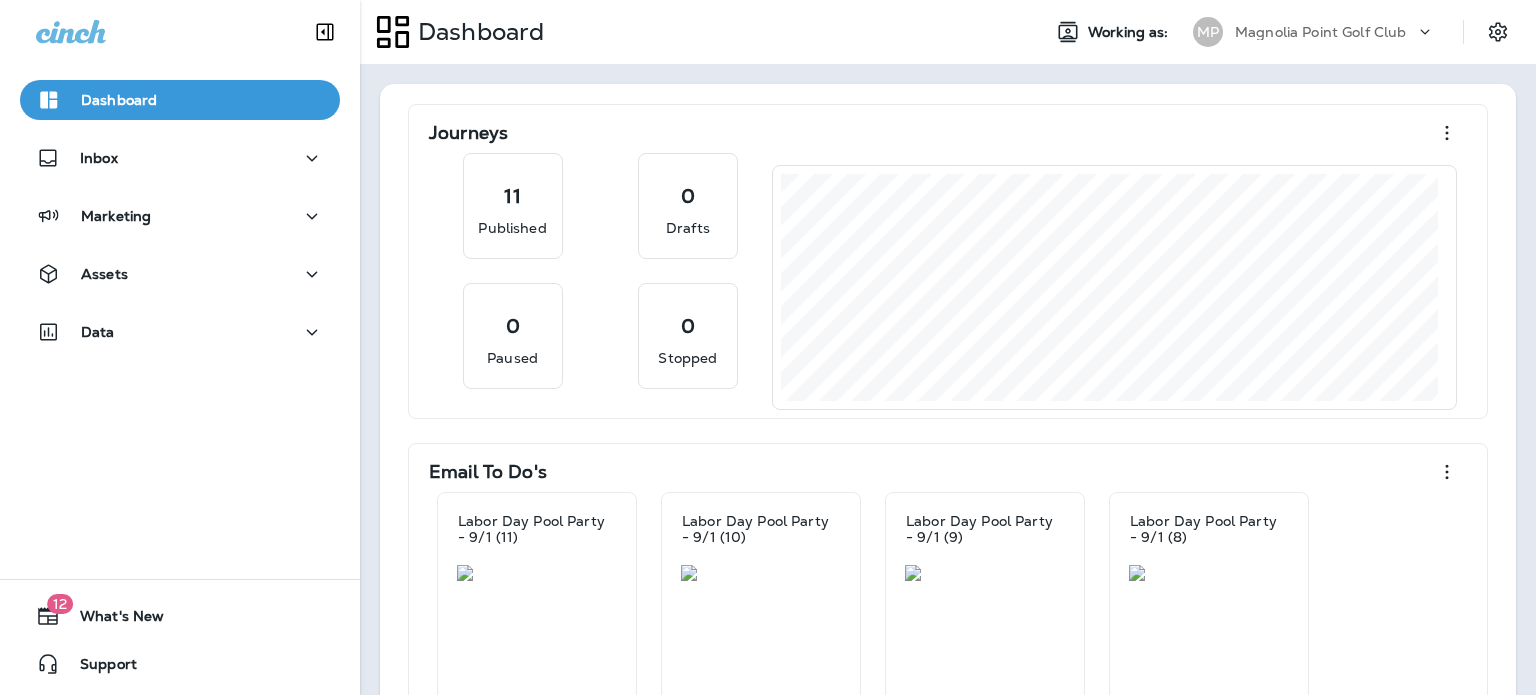 click on "Magnolia Point Golf Club" at bounding box center [1320, 32] 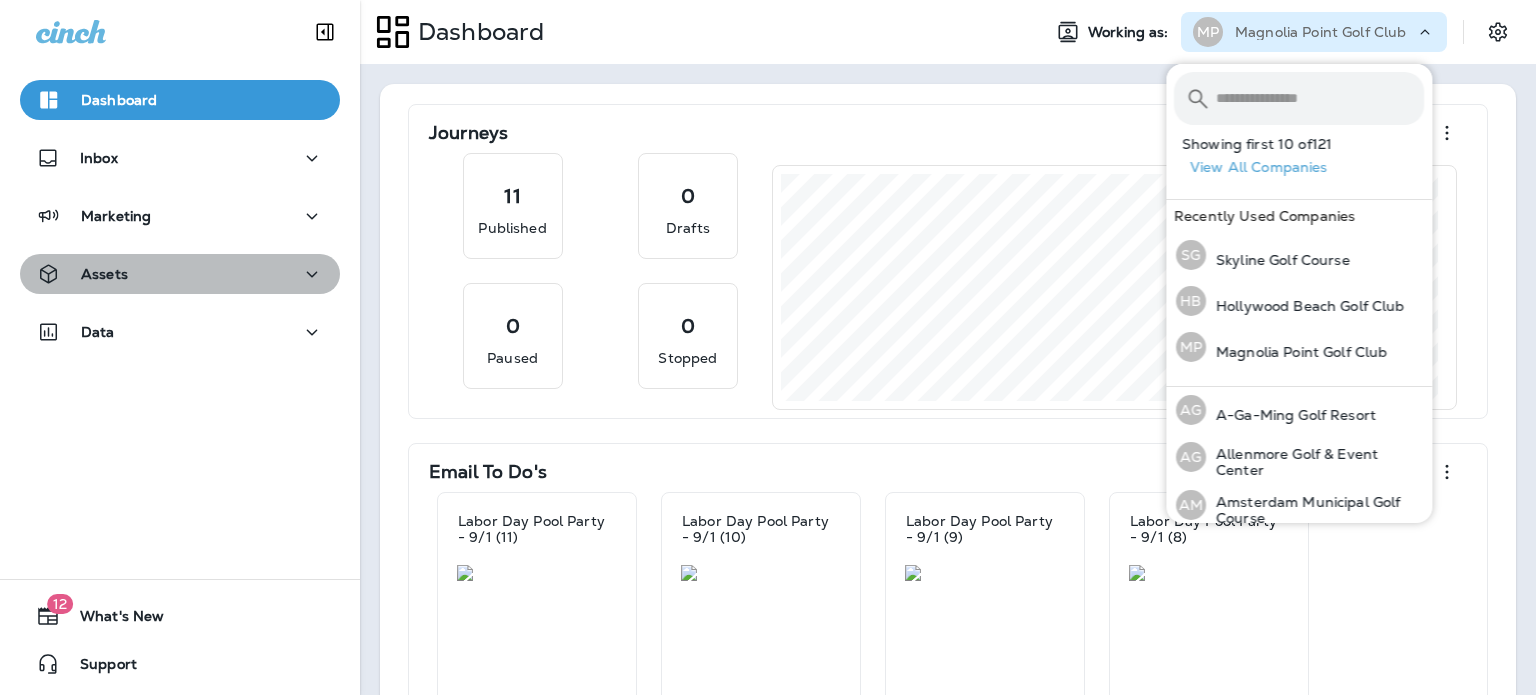 click on "Assets" at bounding box center (180, 274) 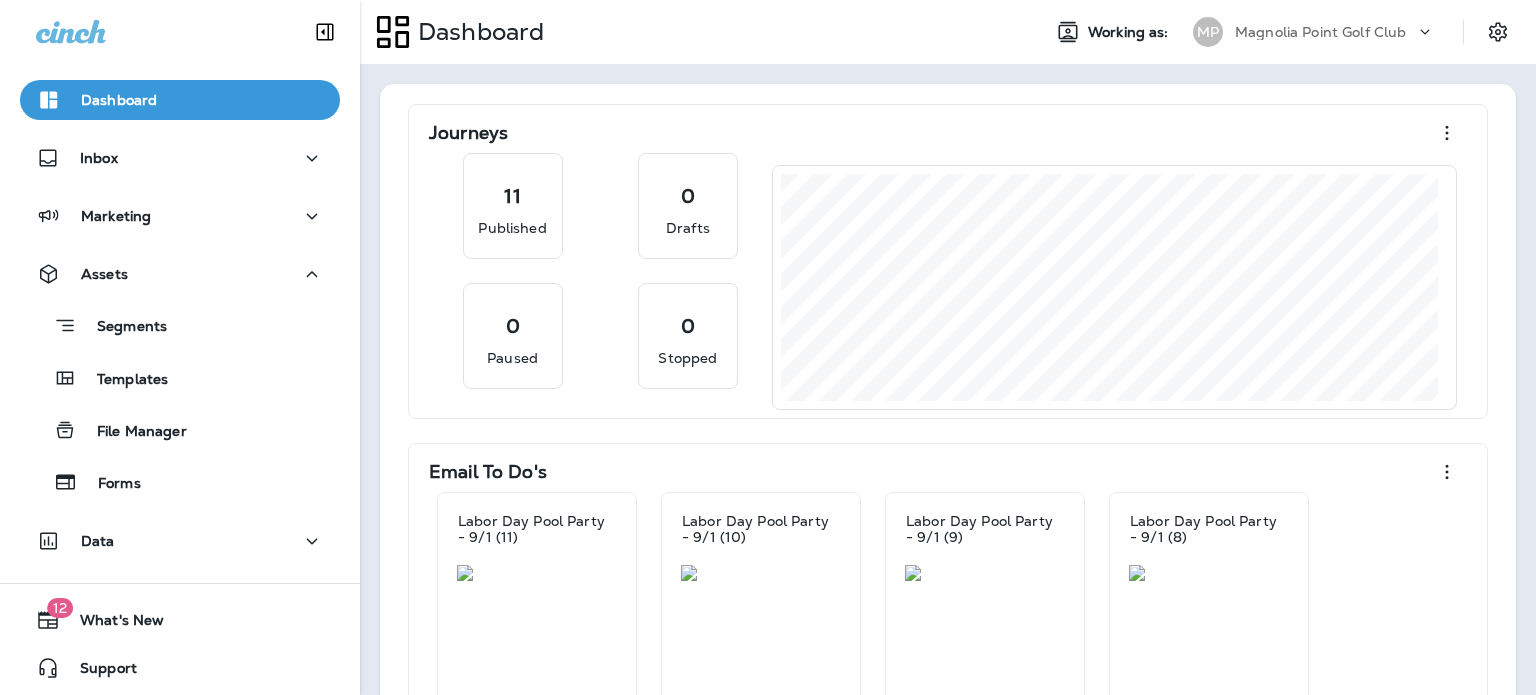 click on "Templates" at bounding box center (180, 378) 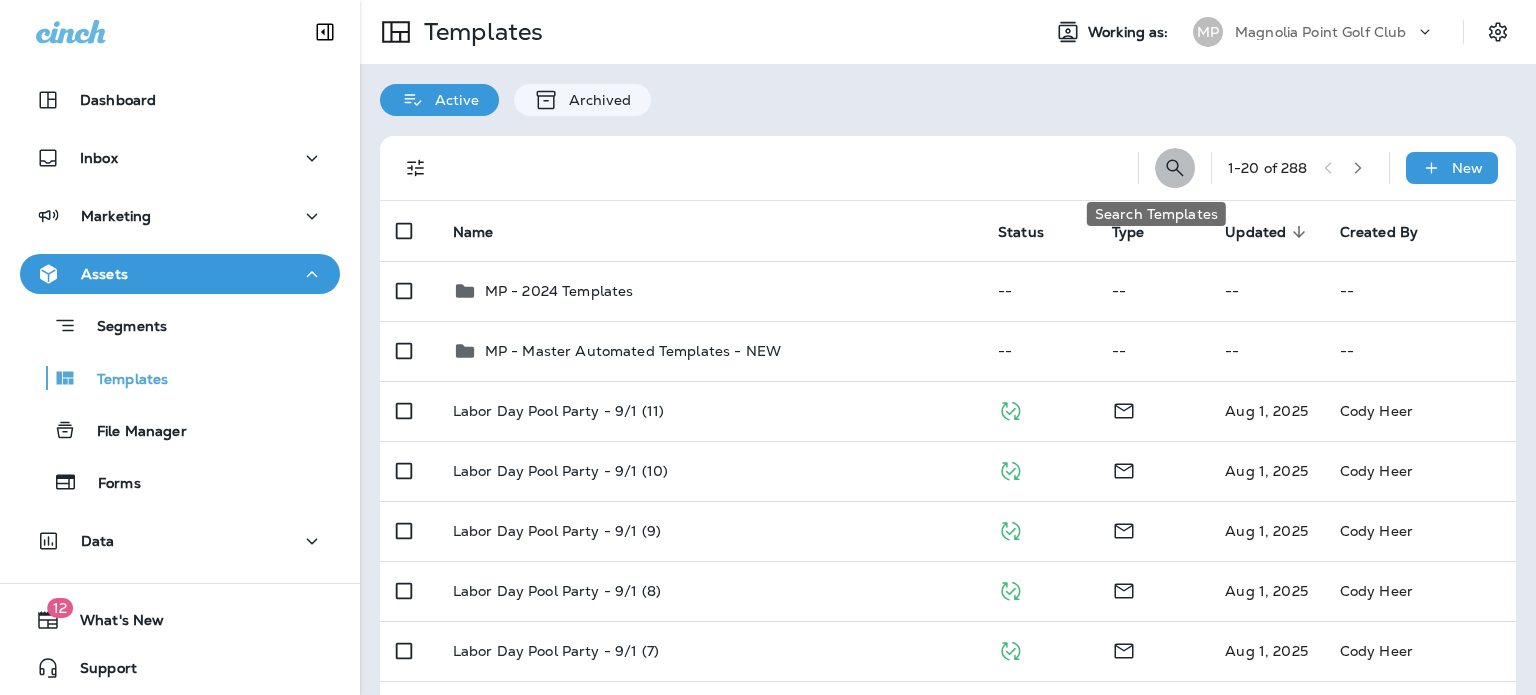 click 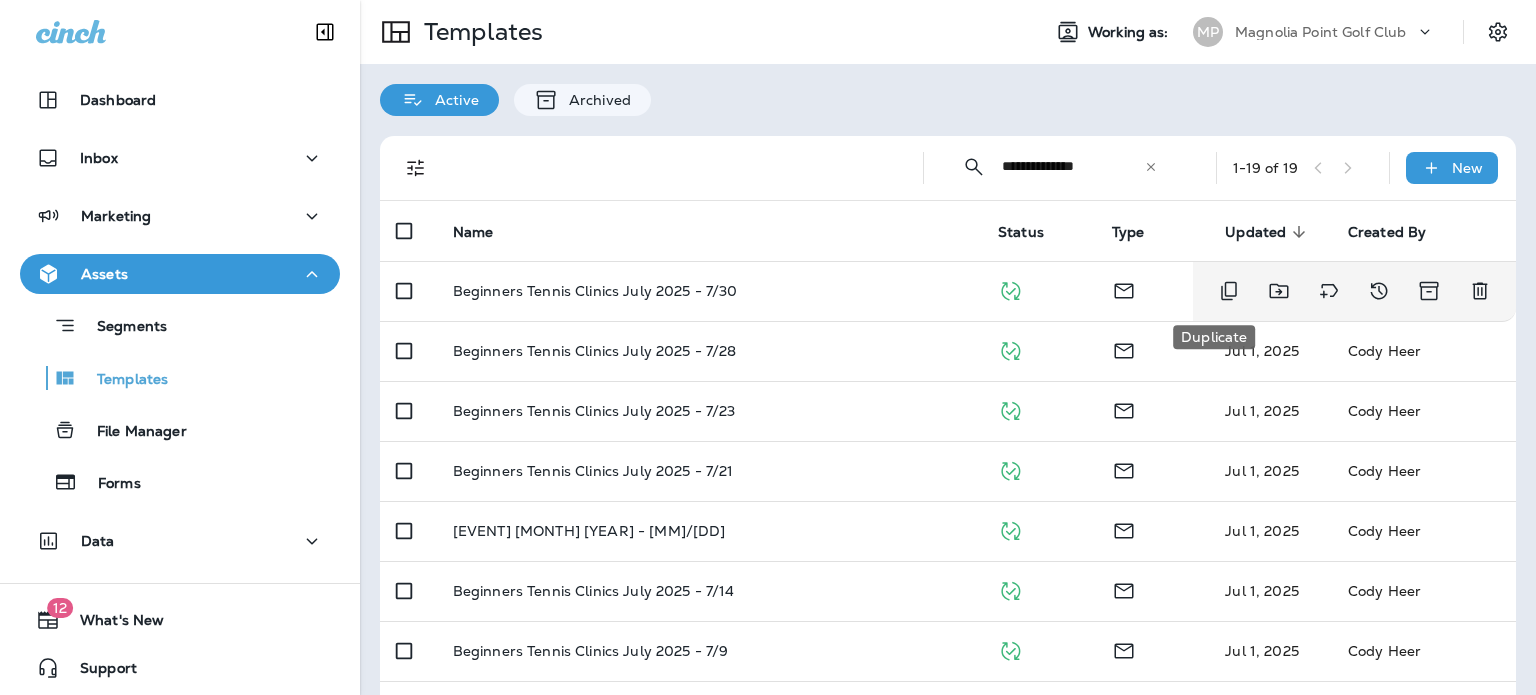 type on "**********" 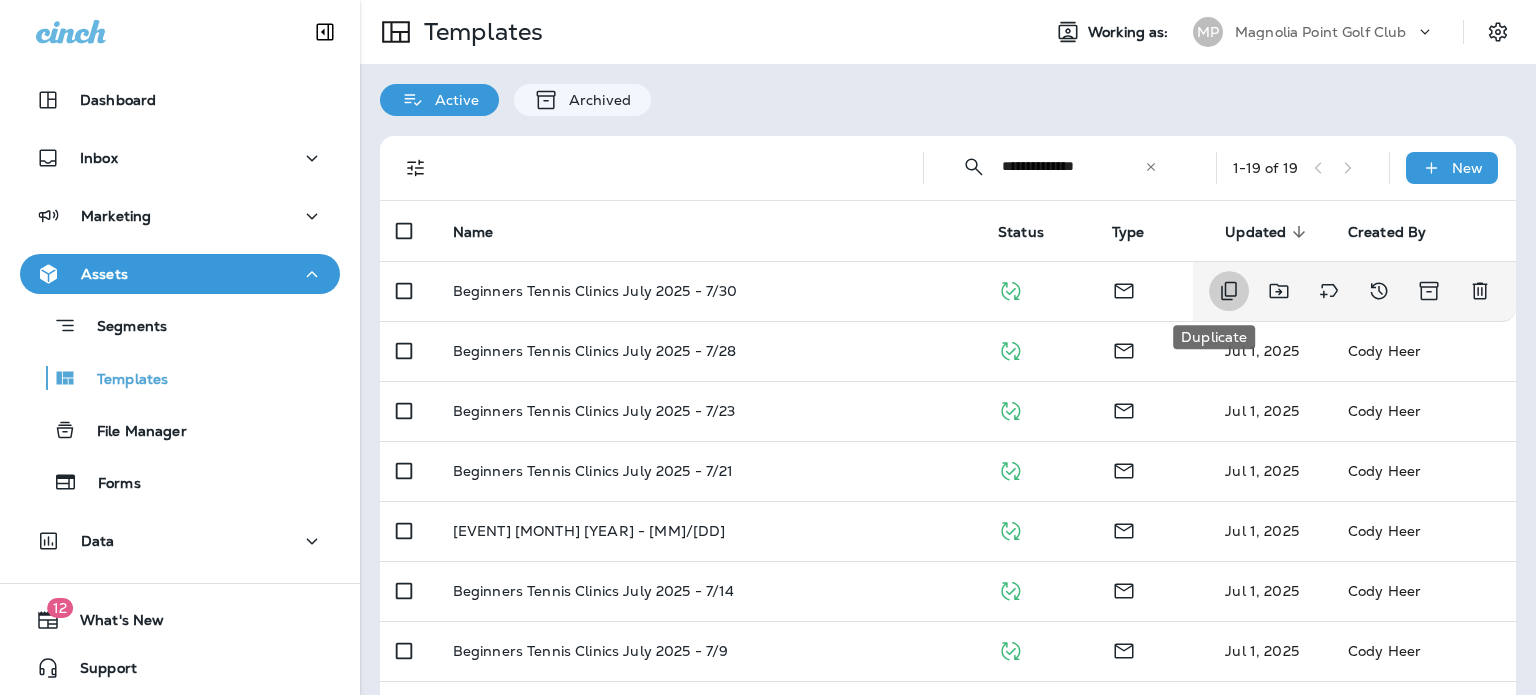 click 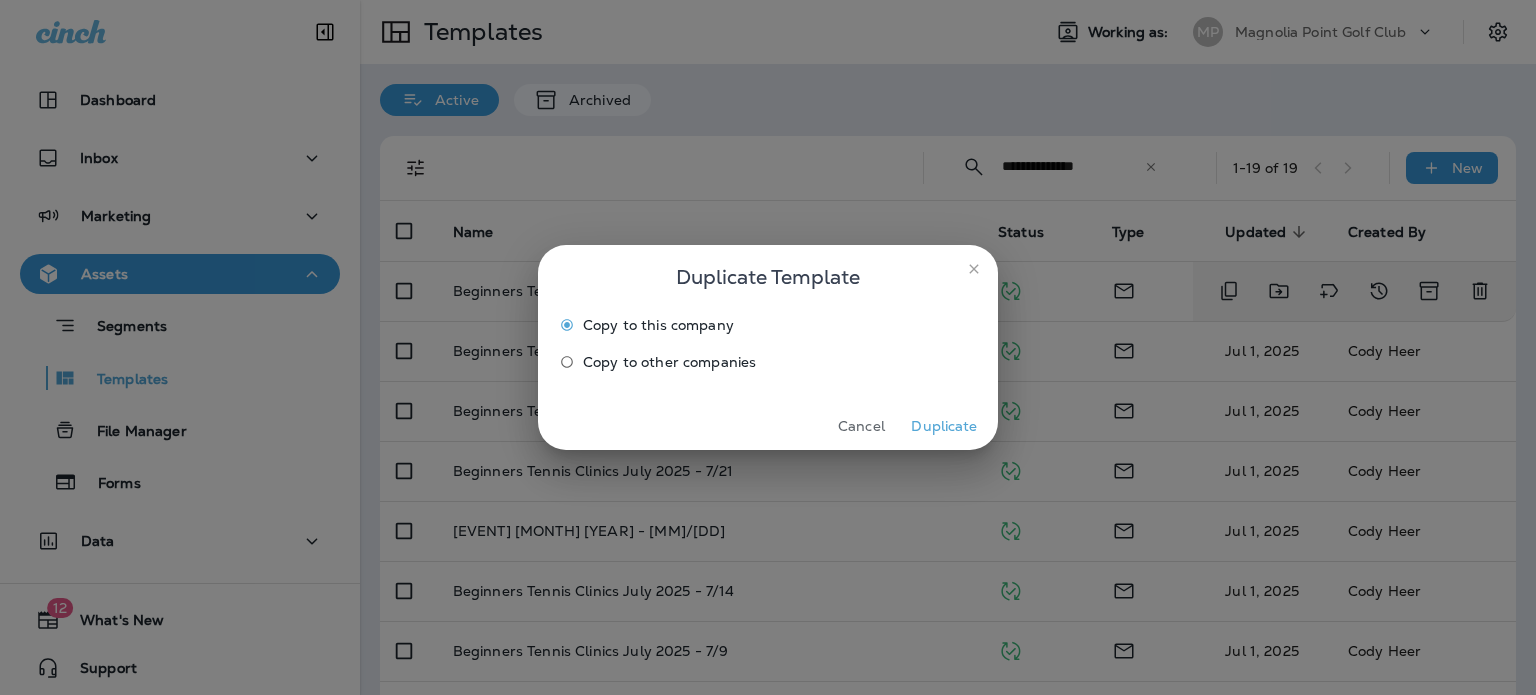 click 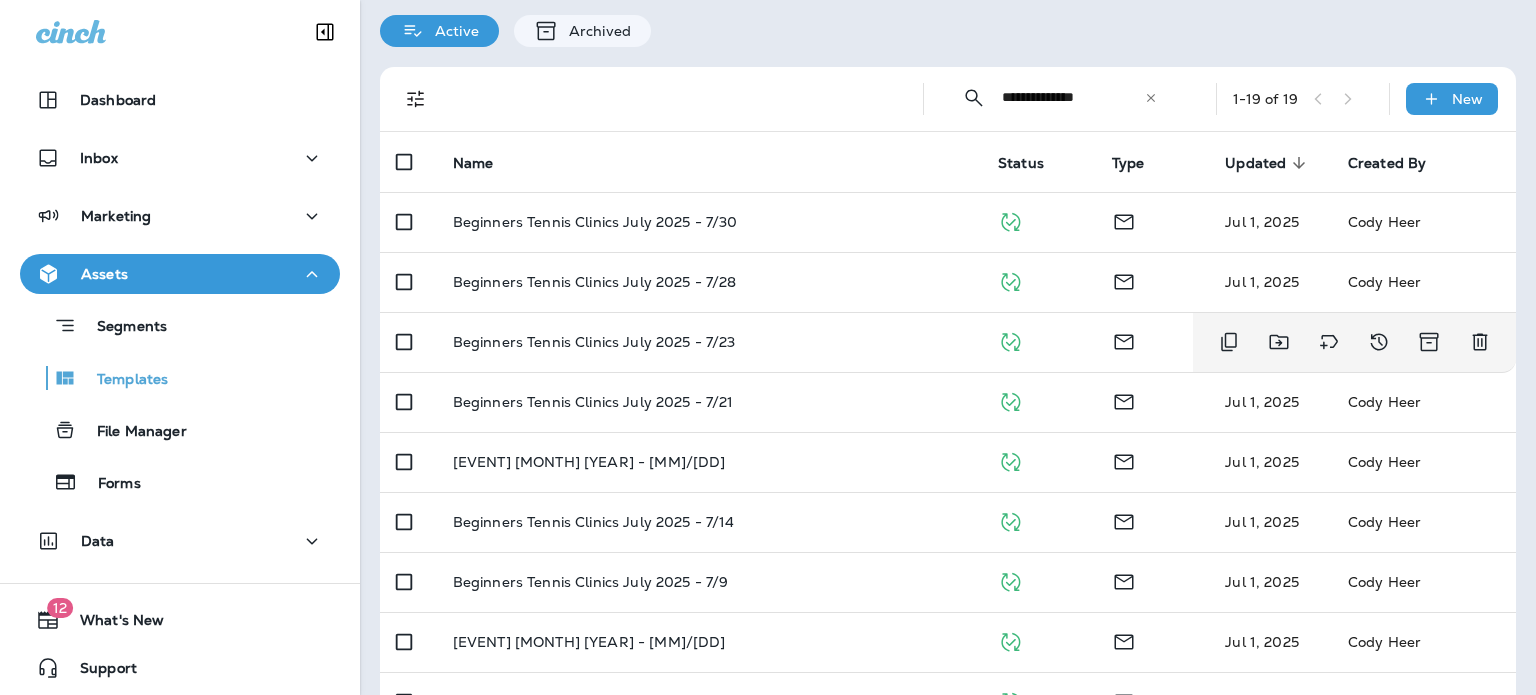 scroll, scrollTop: 400, scrollLeft: 0, axis: vertical 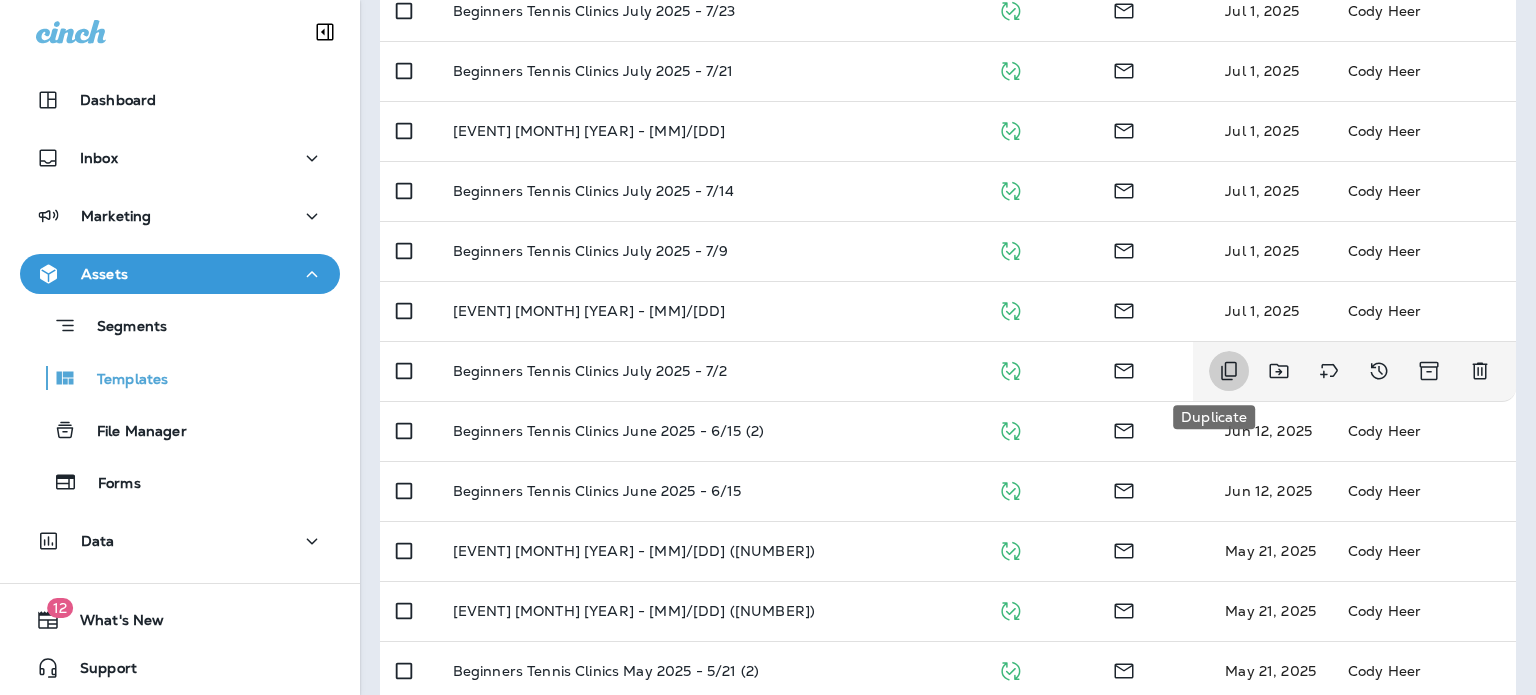 click 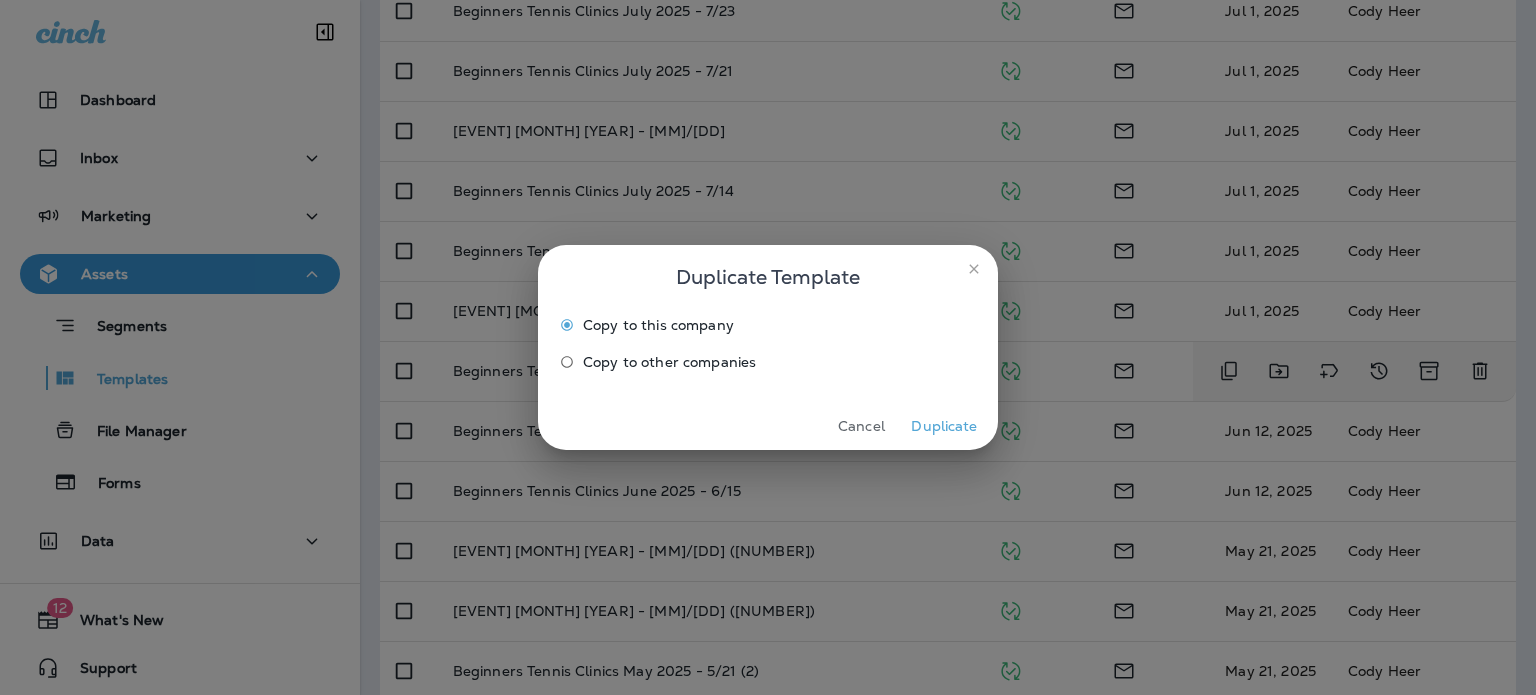 click on "Duplicate" at bounding box center [944, 426] 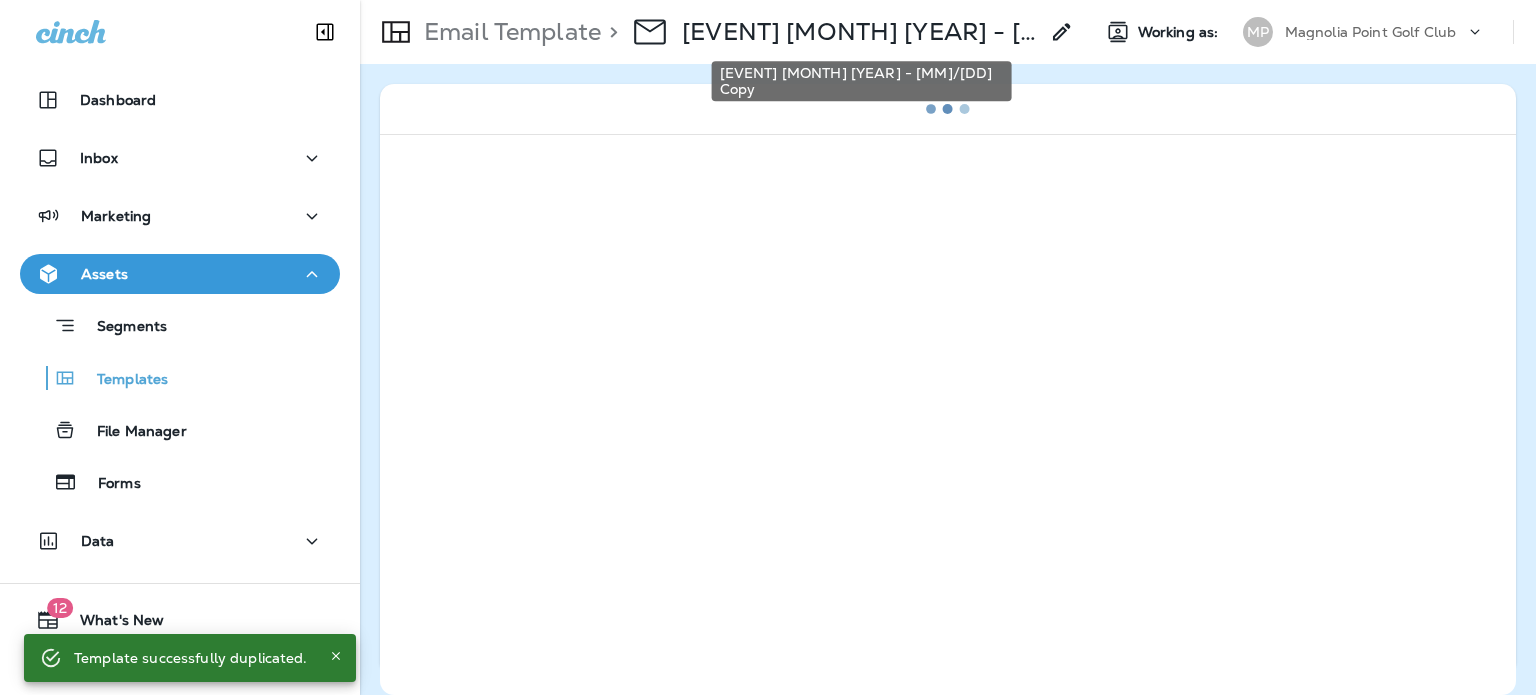 click on "[EVENT] [MONTH] [YEAR] - [MM]/[DD] Copy" at bounding box center (860, 32) 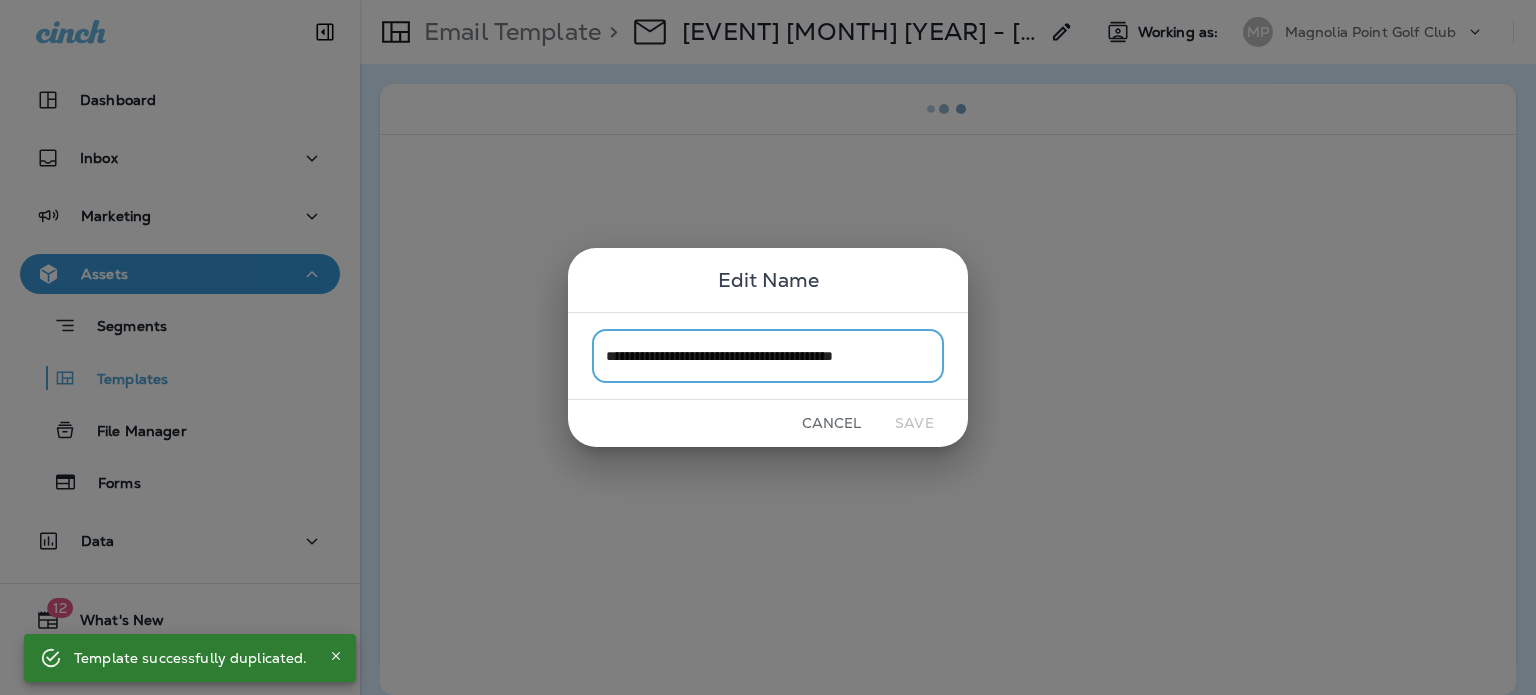 click on "**********" at bounding box center (768, 355) 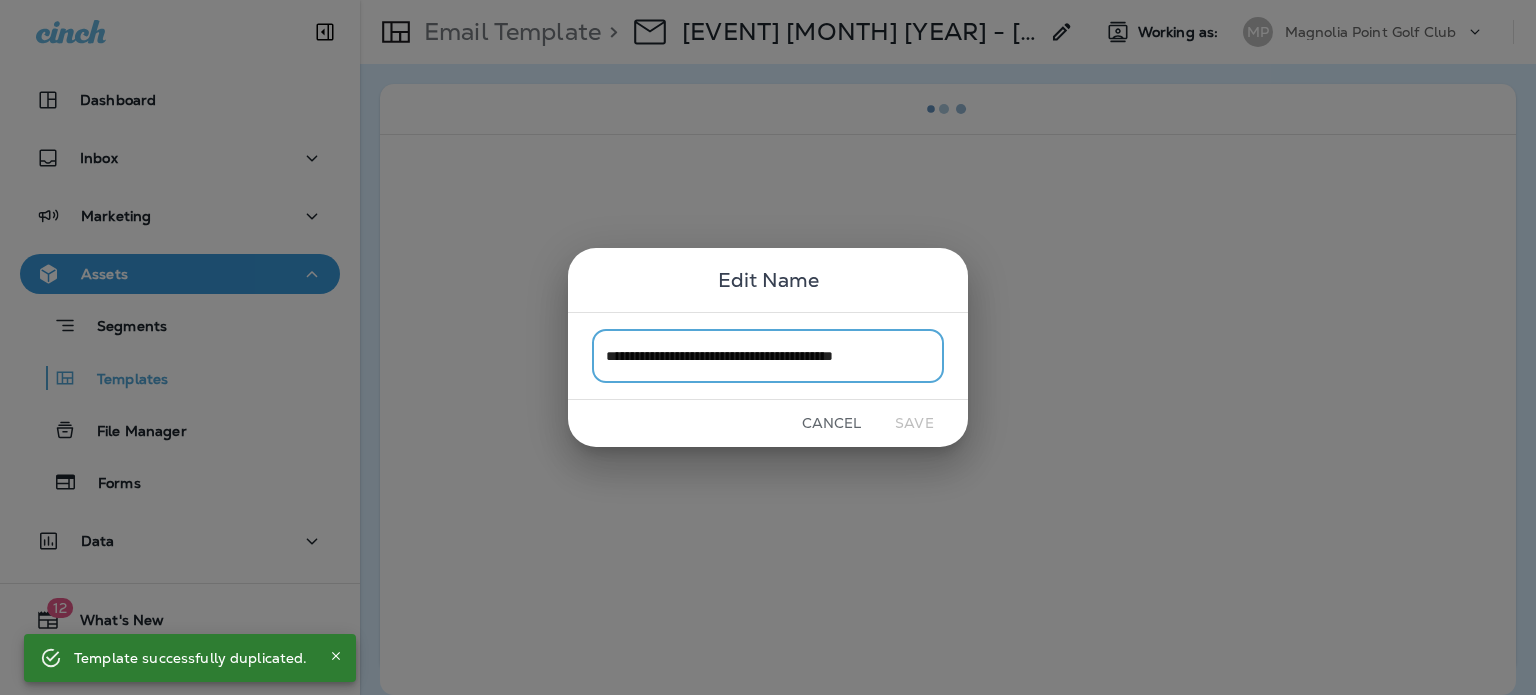 drag, startPoint x: 773, startPoint y: 359, endPoint x: 800, endPoint y: 356, distance: 27.166155 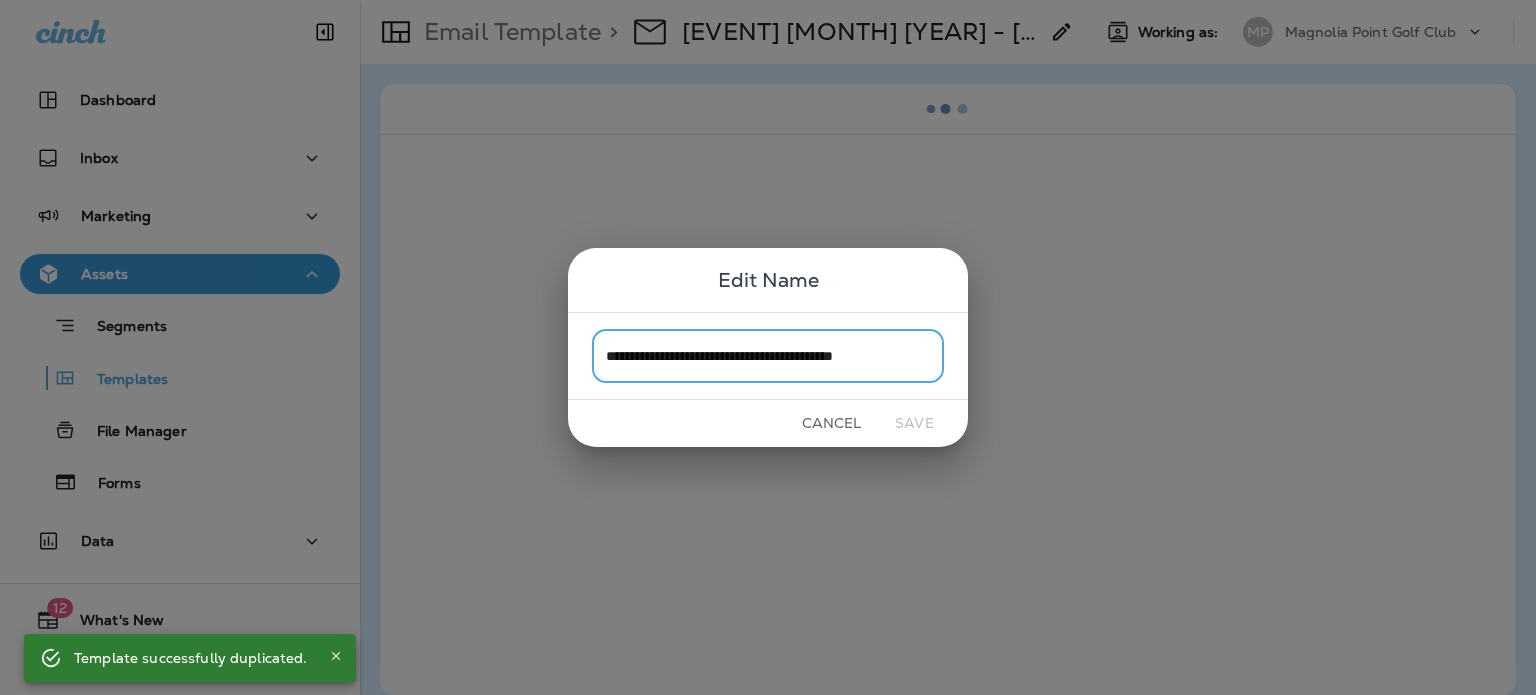 click on "**********" at bounding box center (768, 355) 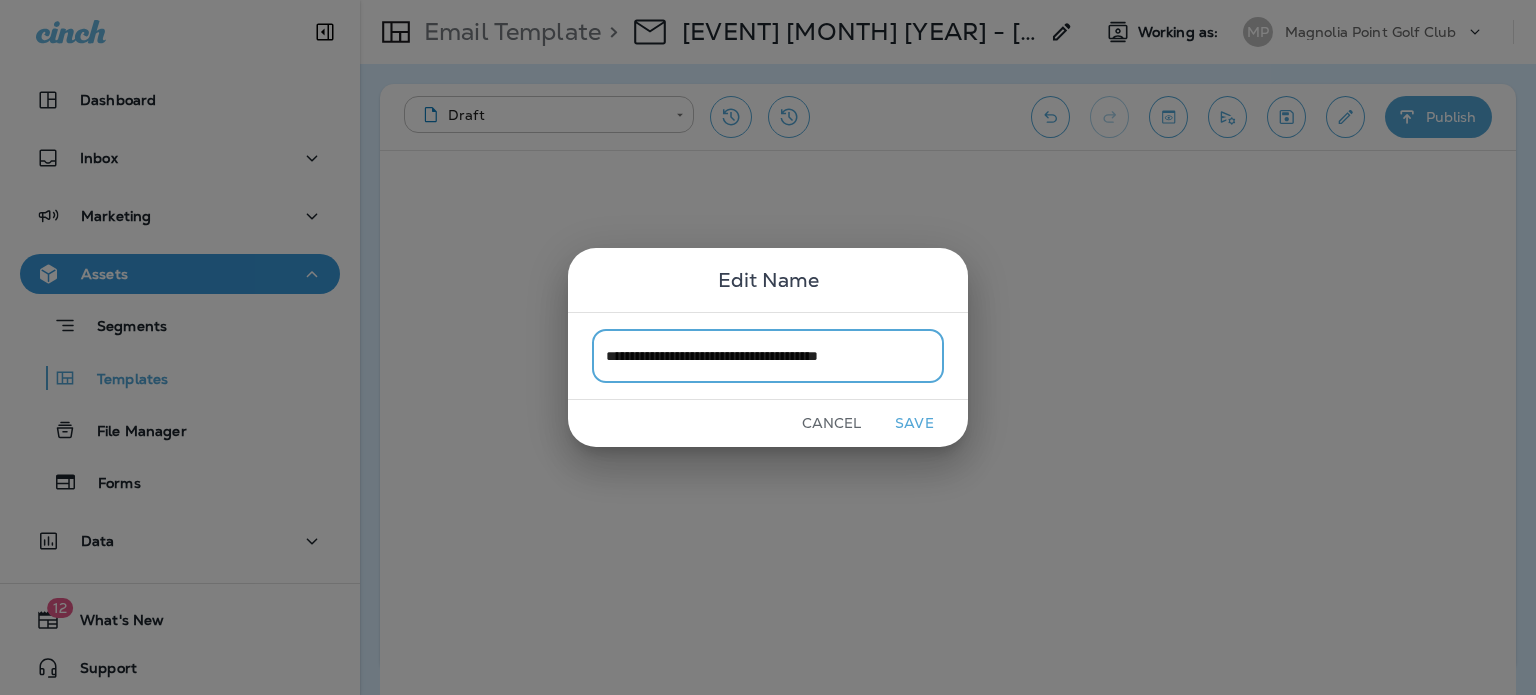 type on "**********" 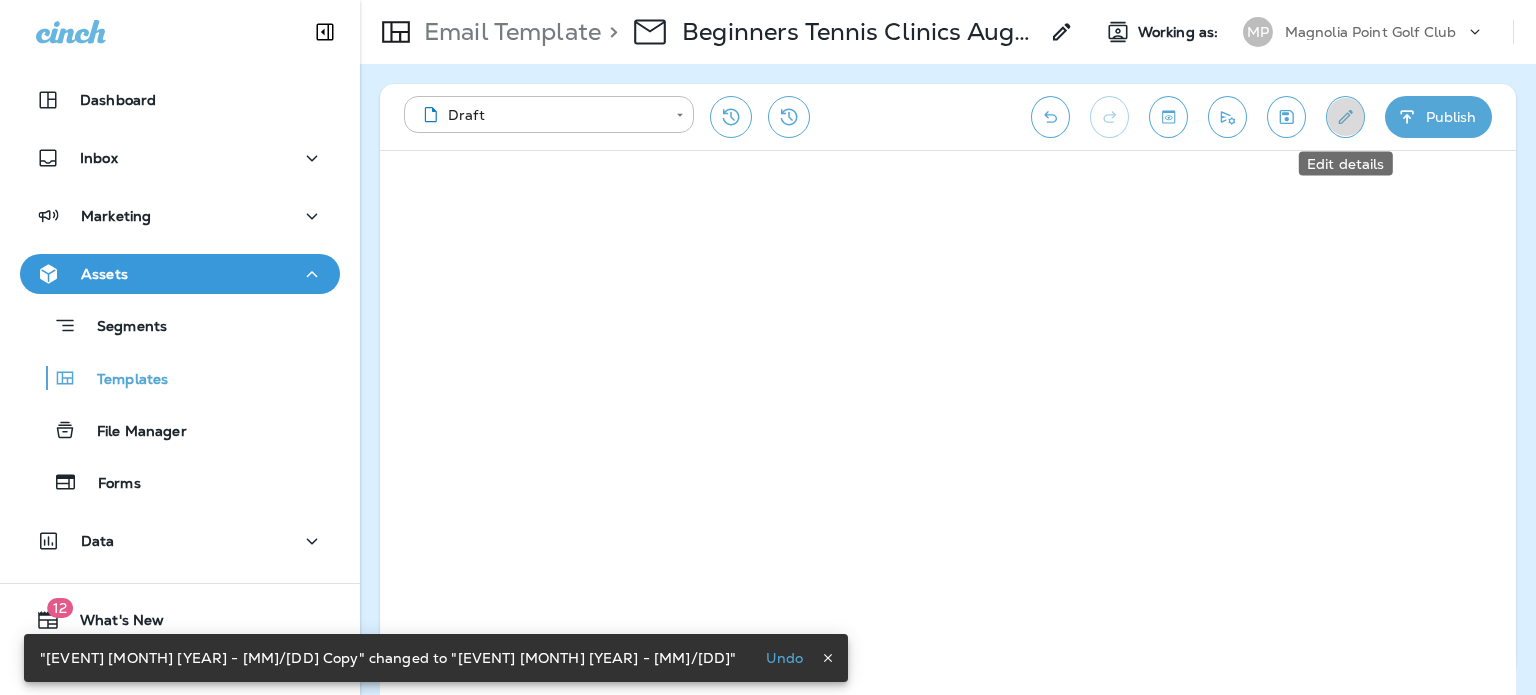 click at bounding box center (1345, 117) 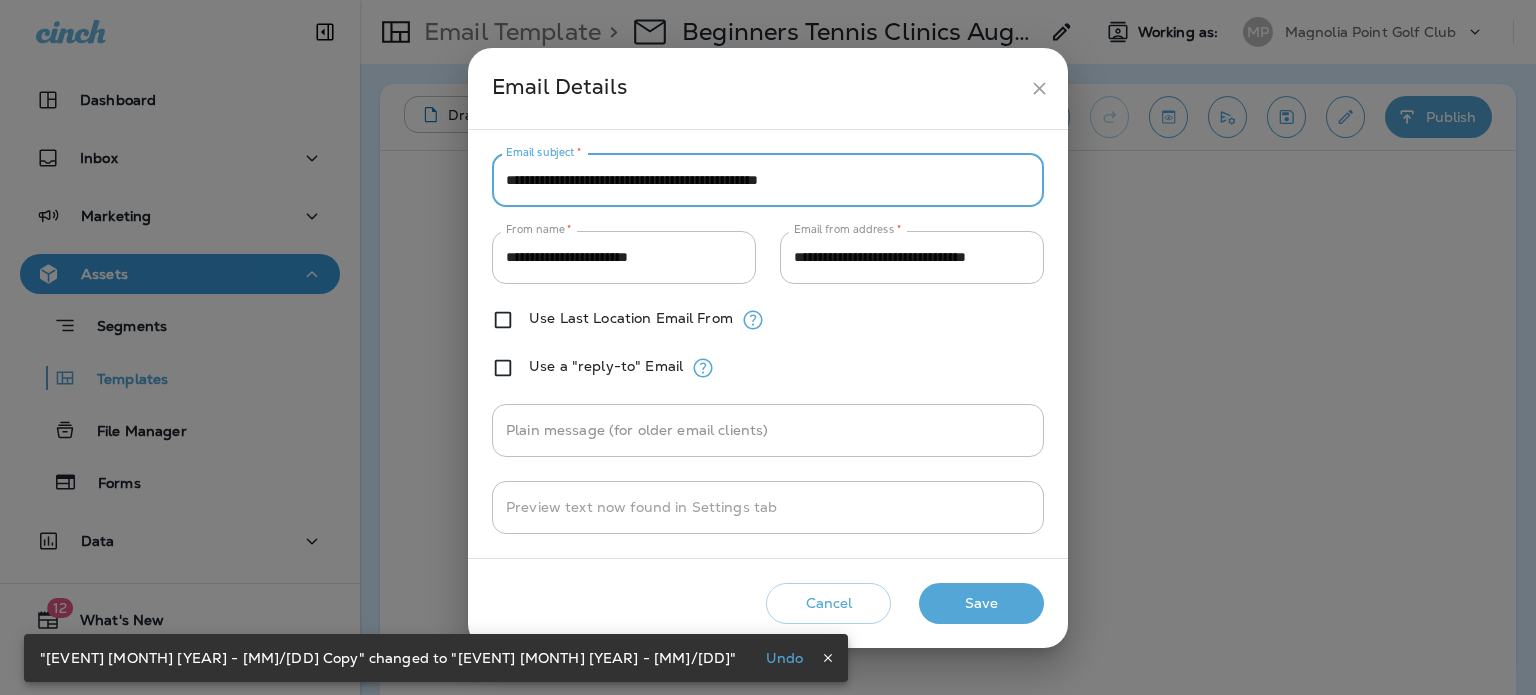 drag, startPoint x: 656, startPoint y: 176, endPoint x: 477, endPoint y: 176, distance: 179 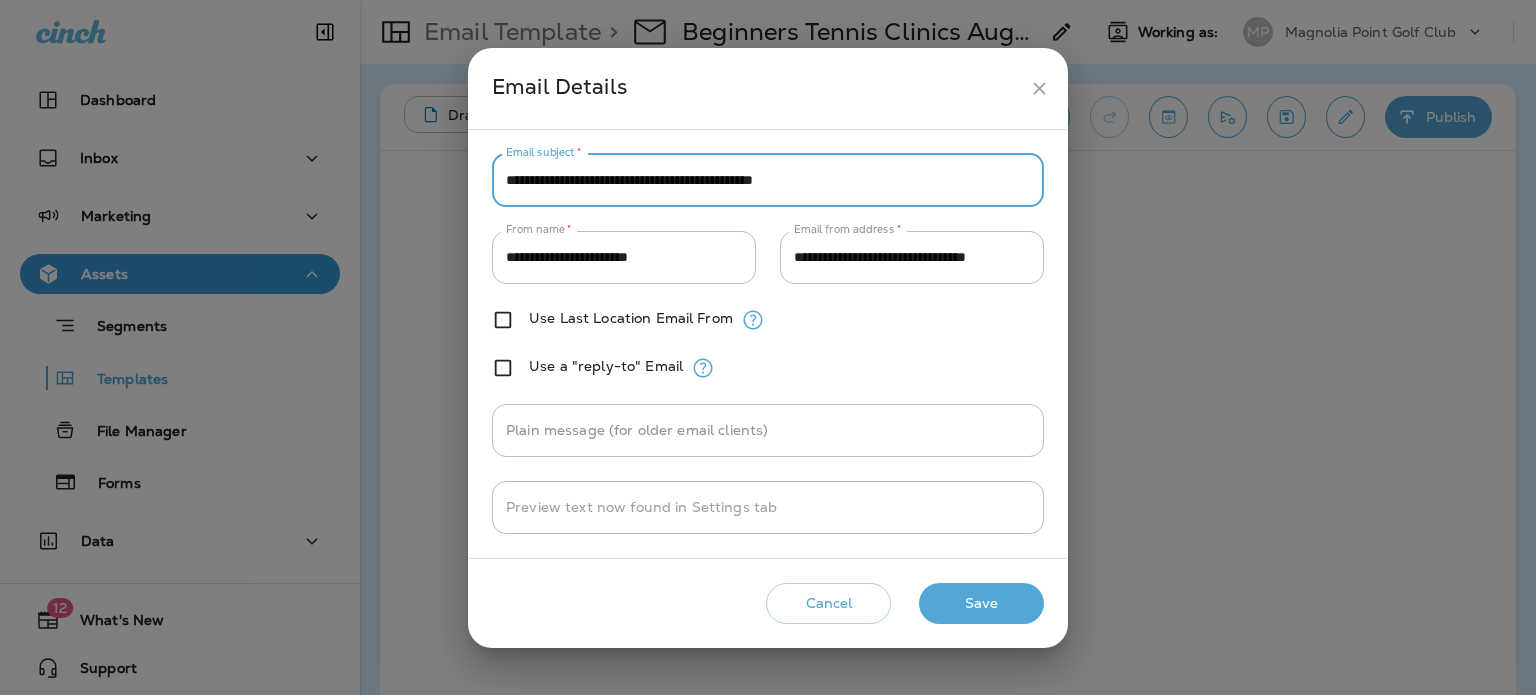 type on "**********" 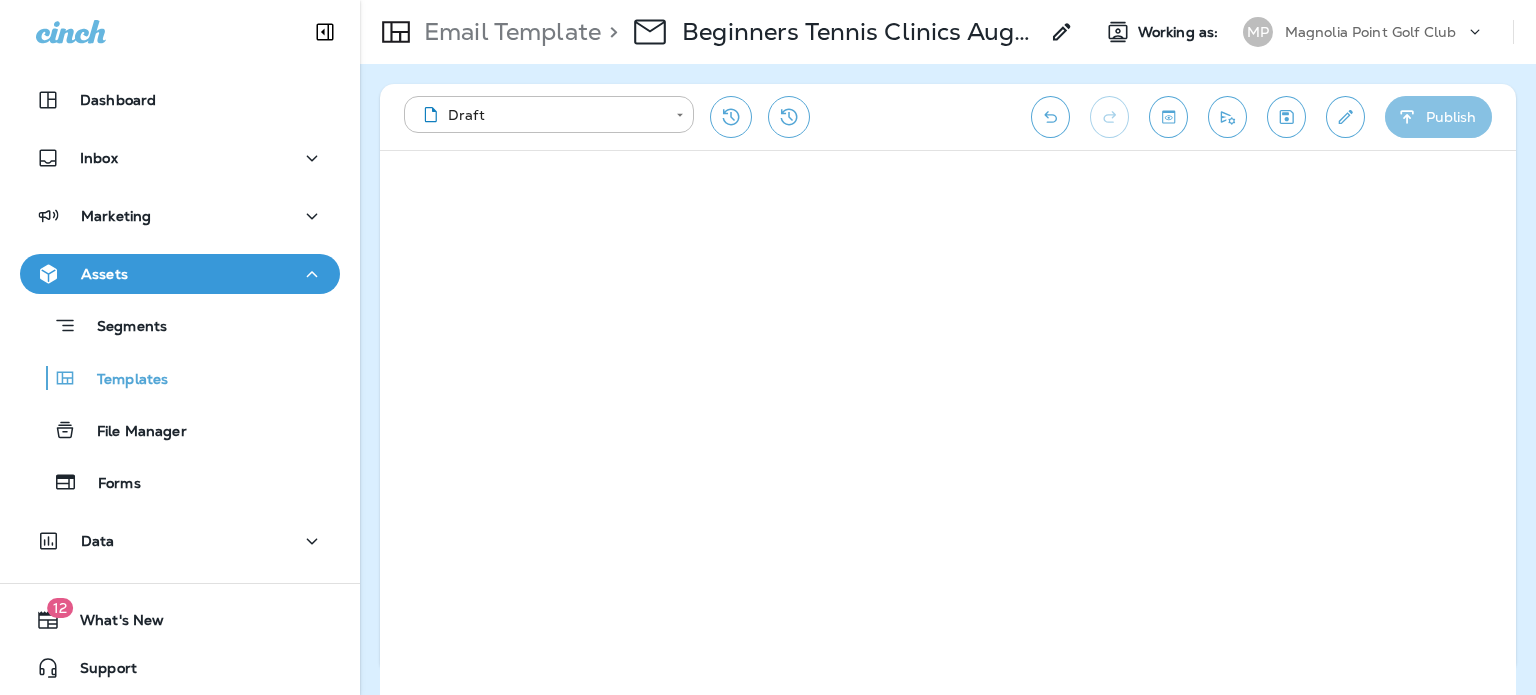 click on "Publish" at bounding box center (1438, 117) 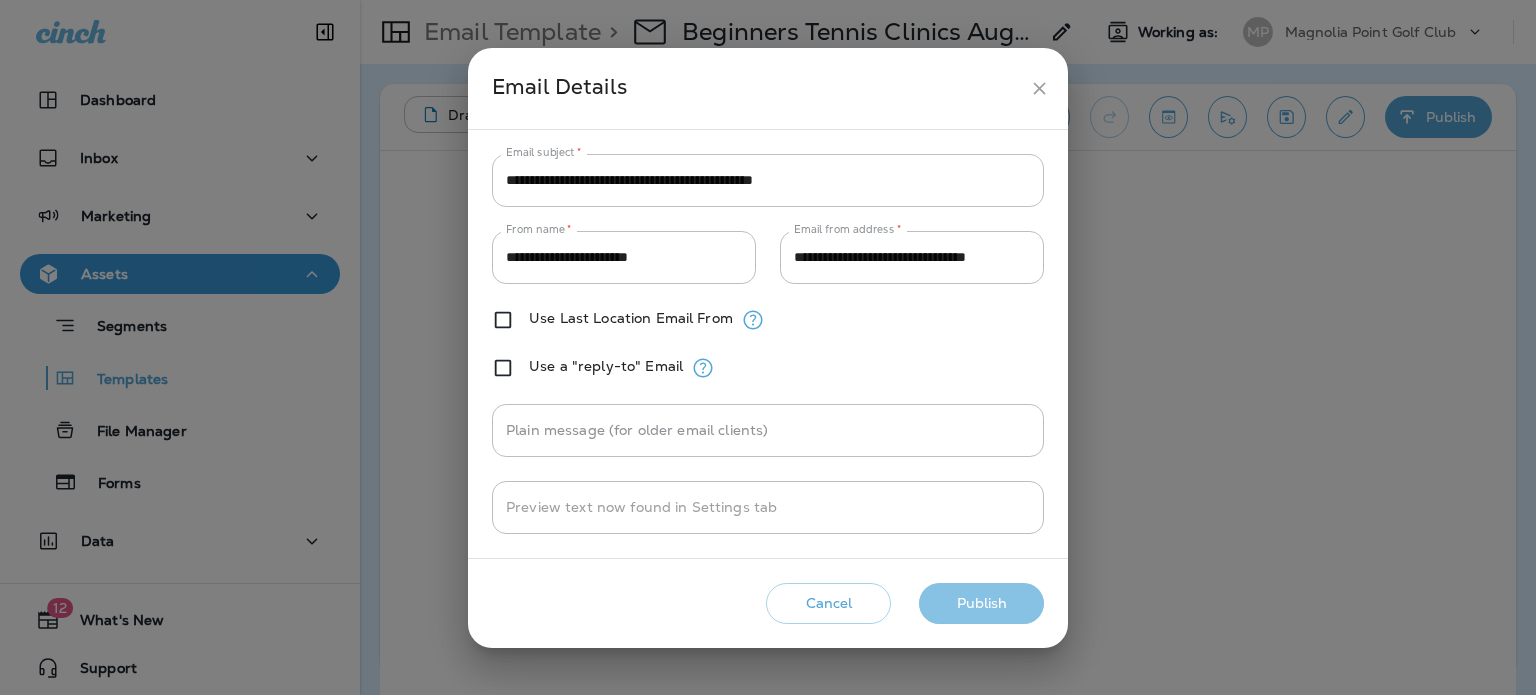 click on "Publish" at bounding box center (981, 603) 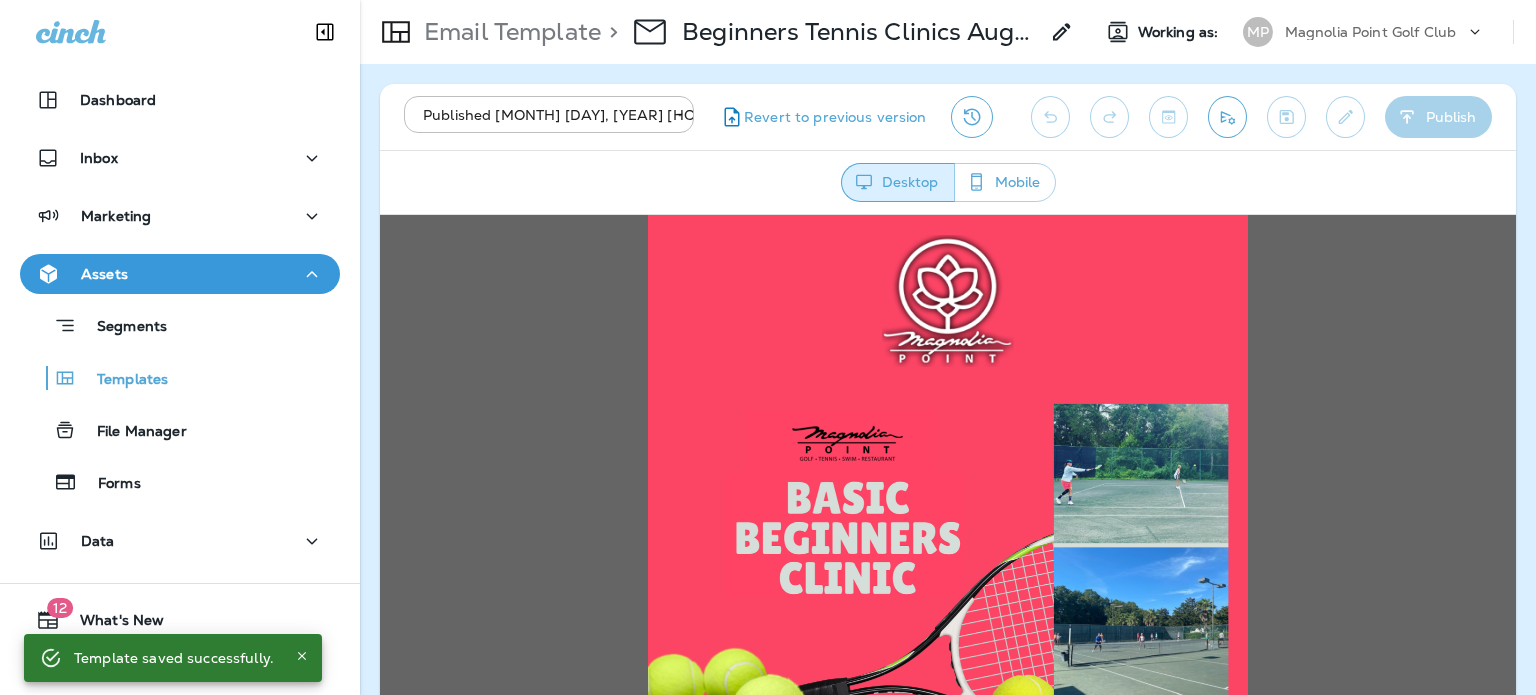 scroll, scrollTop: 0, scrollLeft: 0, axis: both 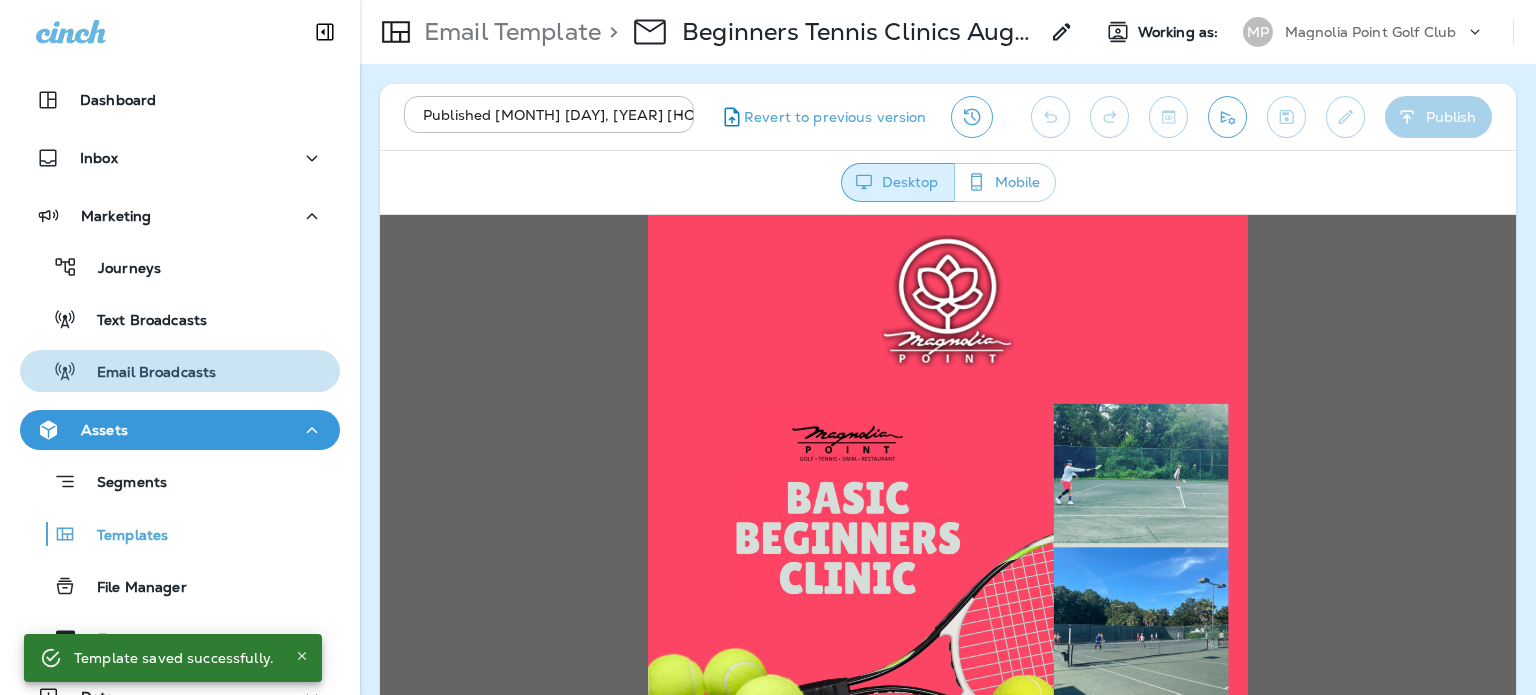 click on "Email Broadcasts" at bounding box center (180, 371) 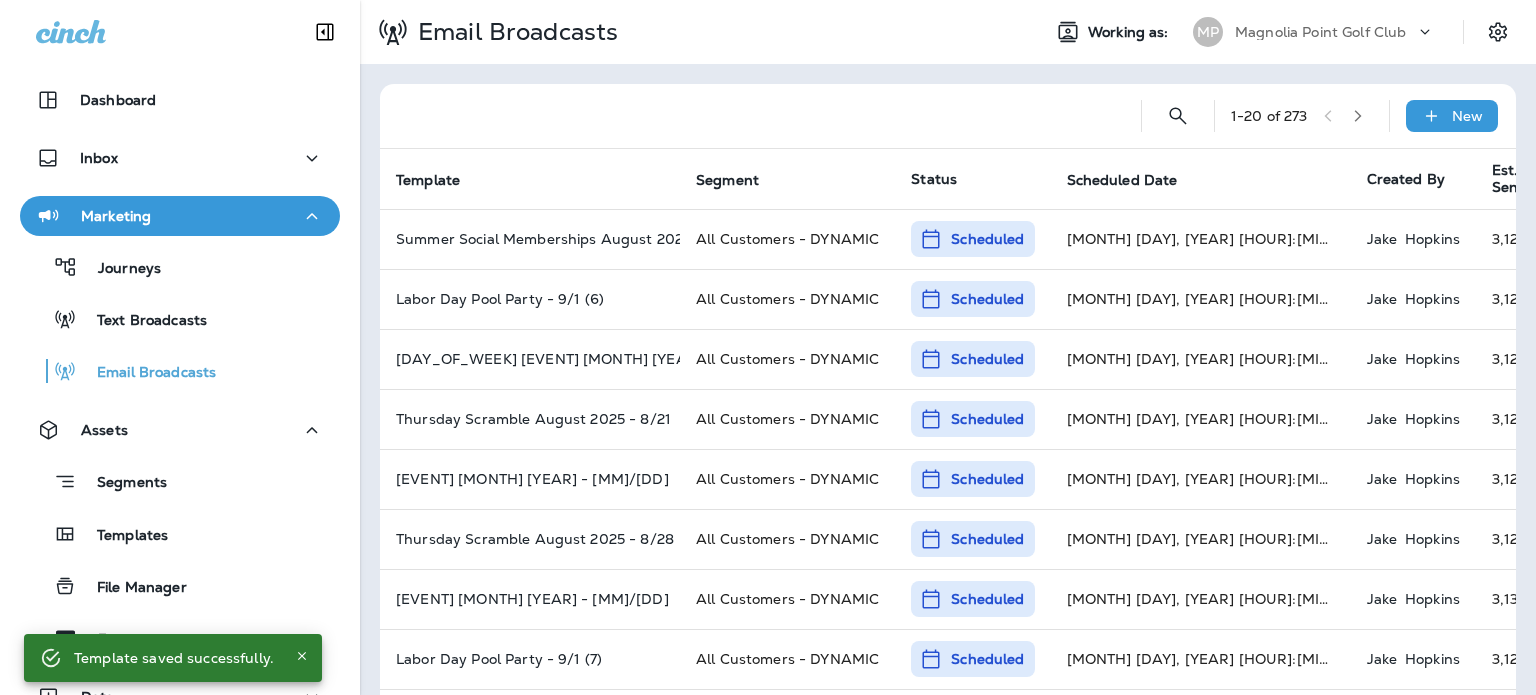 click on "New" at bounding box center [1467, 116] 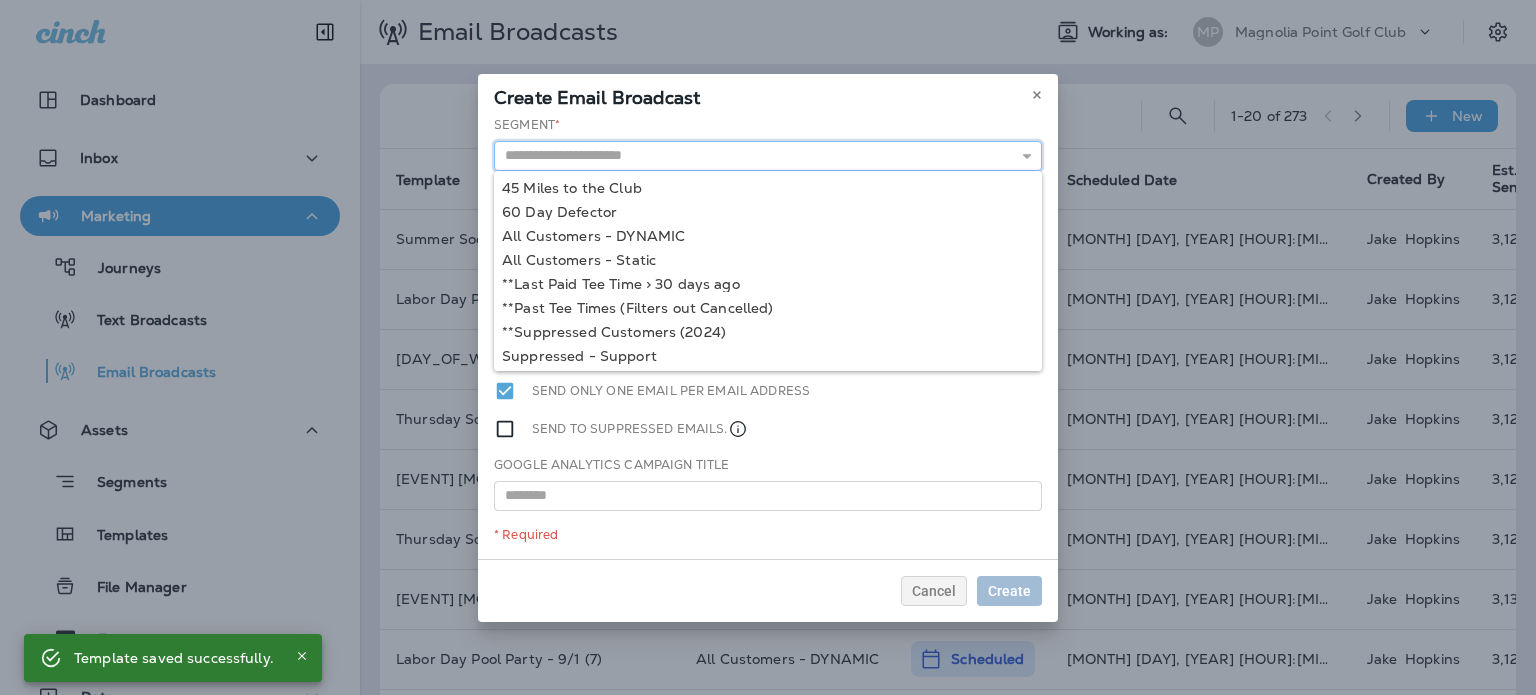 click at bounding box center [768, 156] 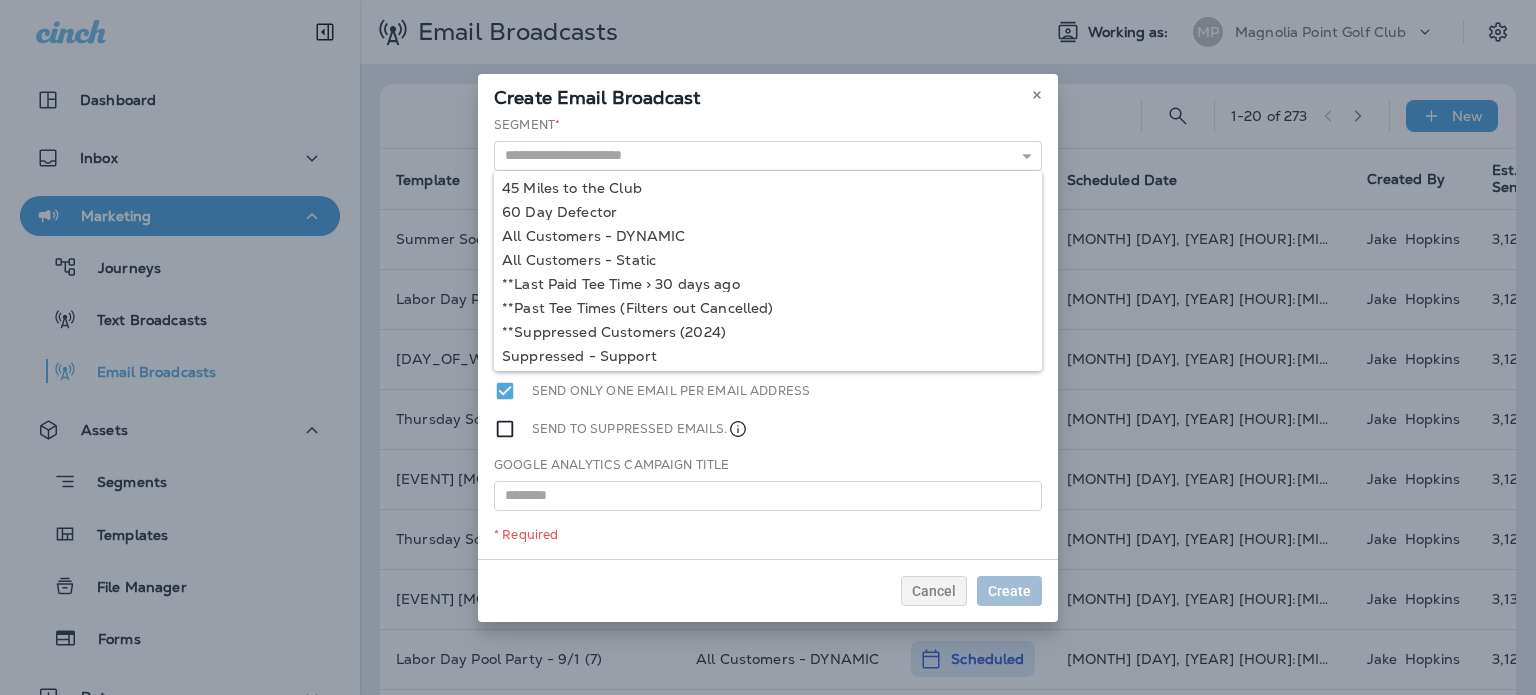 type on "**********" 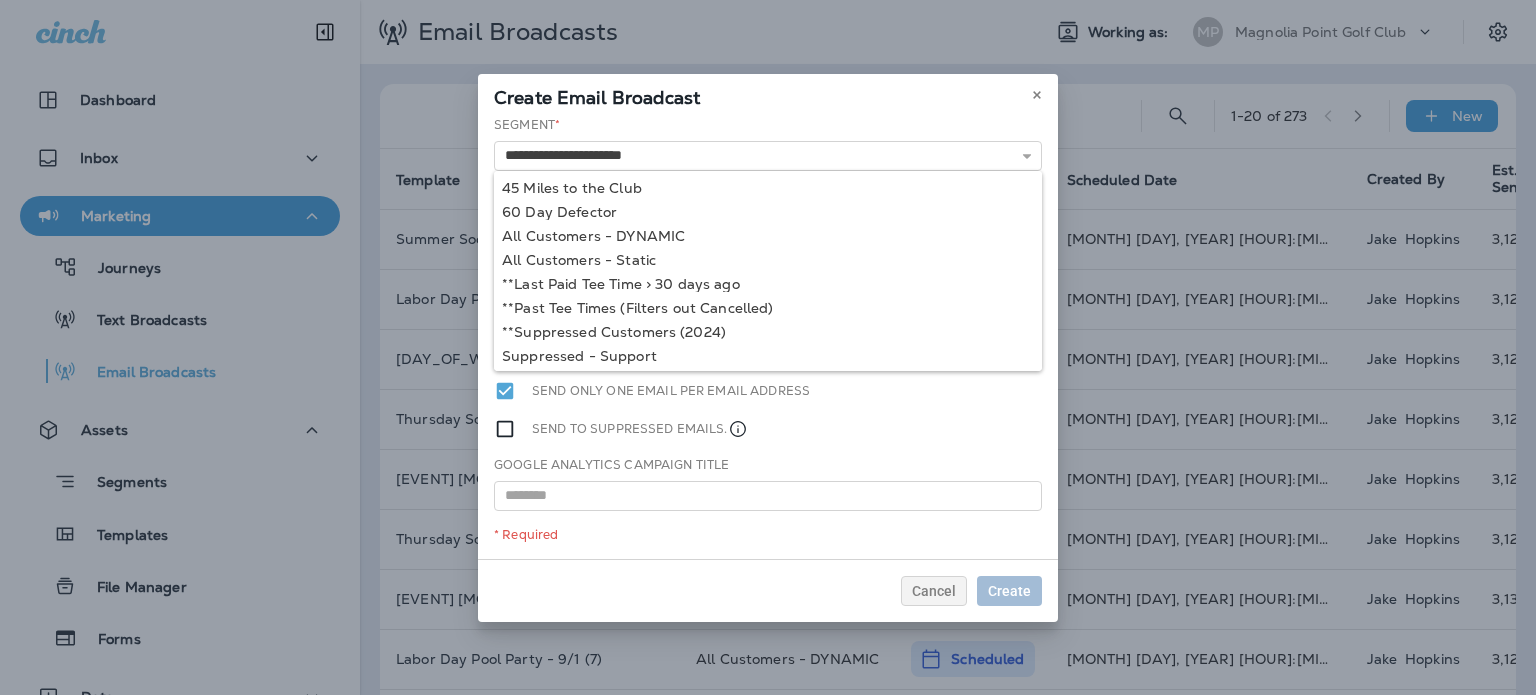 click on "**********" at bounding box center (768, 337) 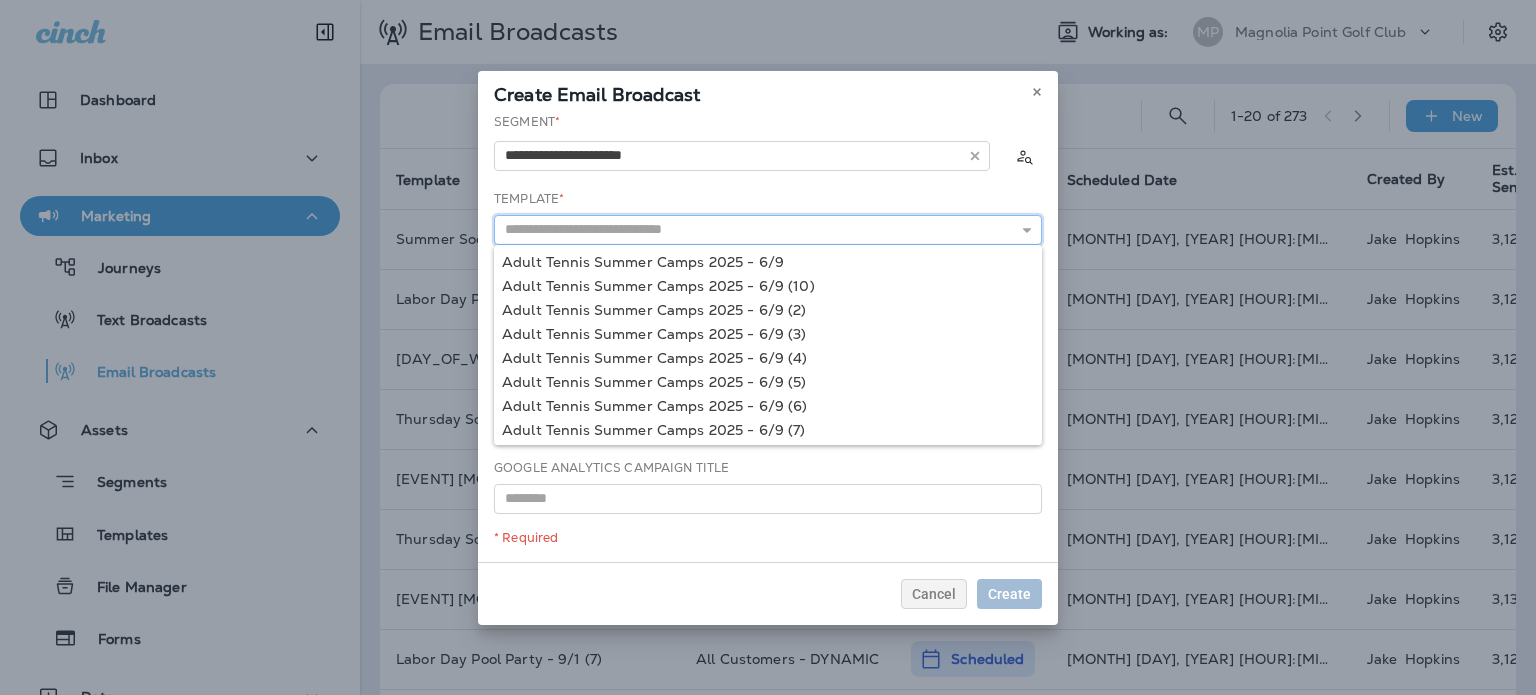 click at bounding box center [768, 230] 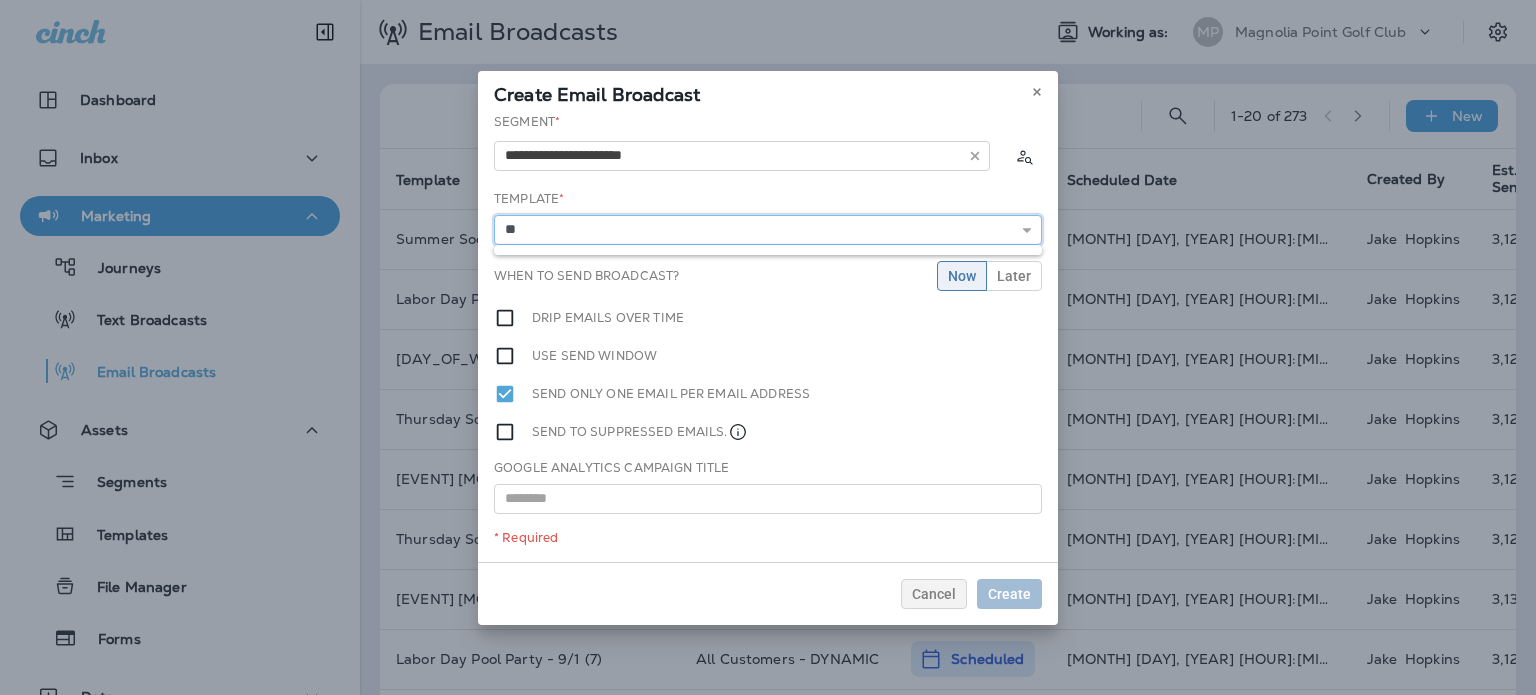 type on "*" 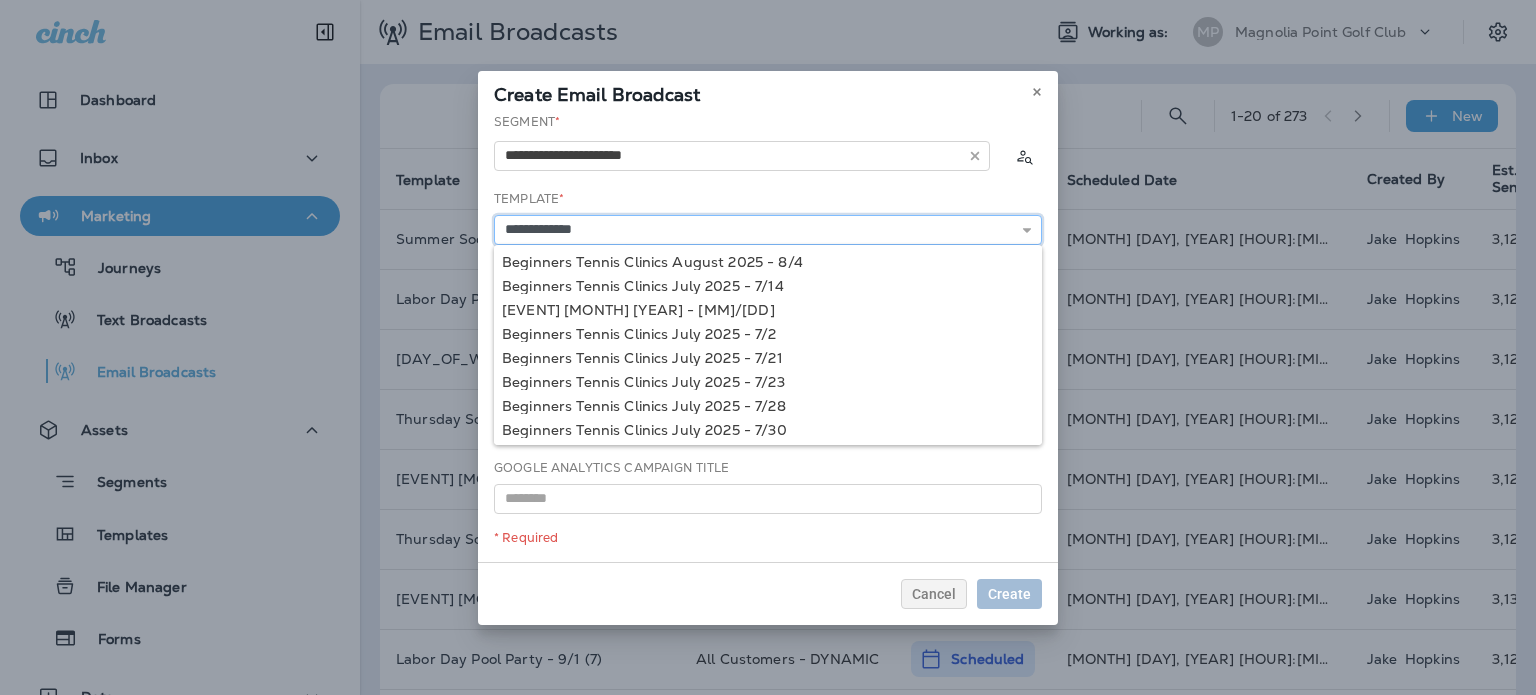 type on "**********" 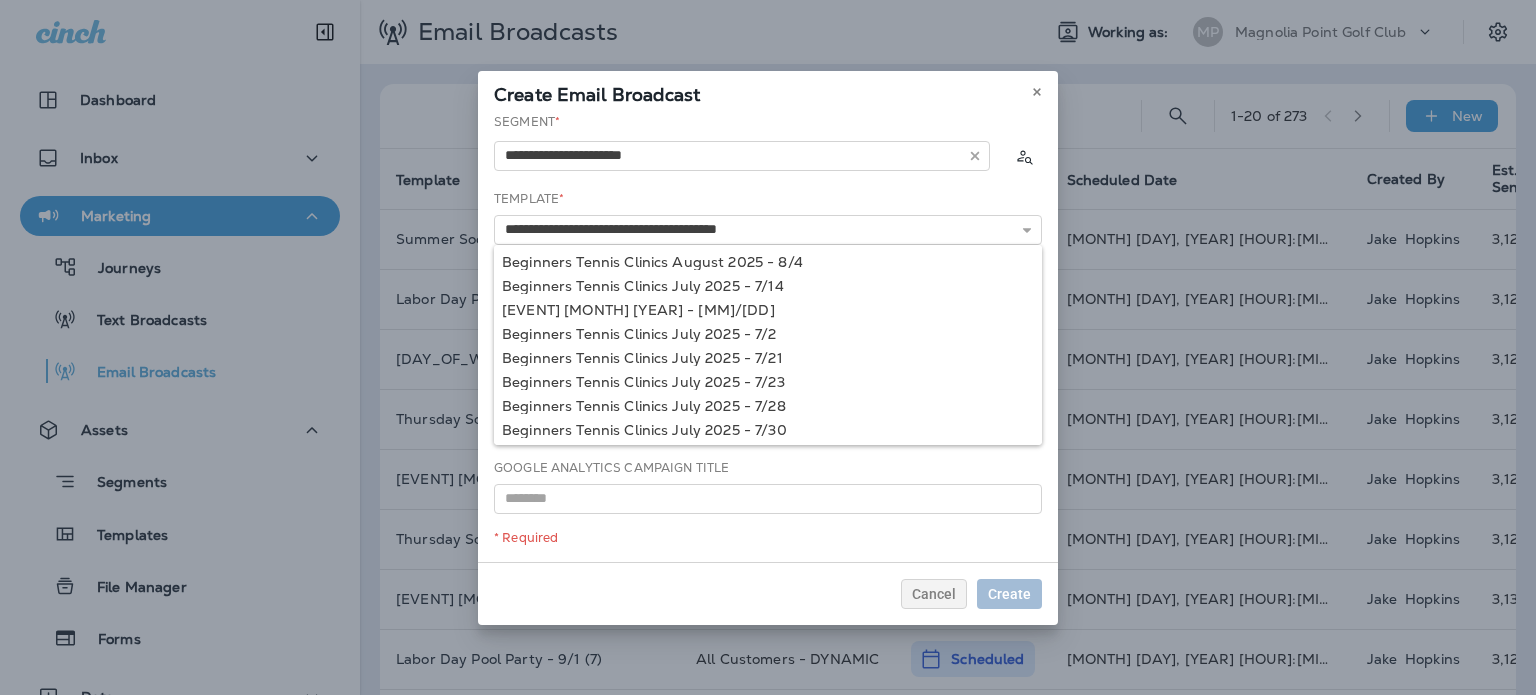 click on "**********" at bounding box center [768, 337] 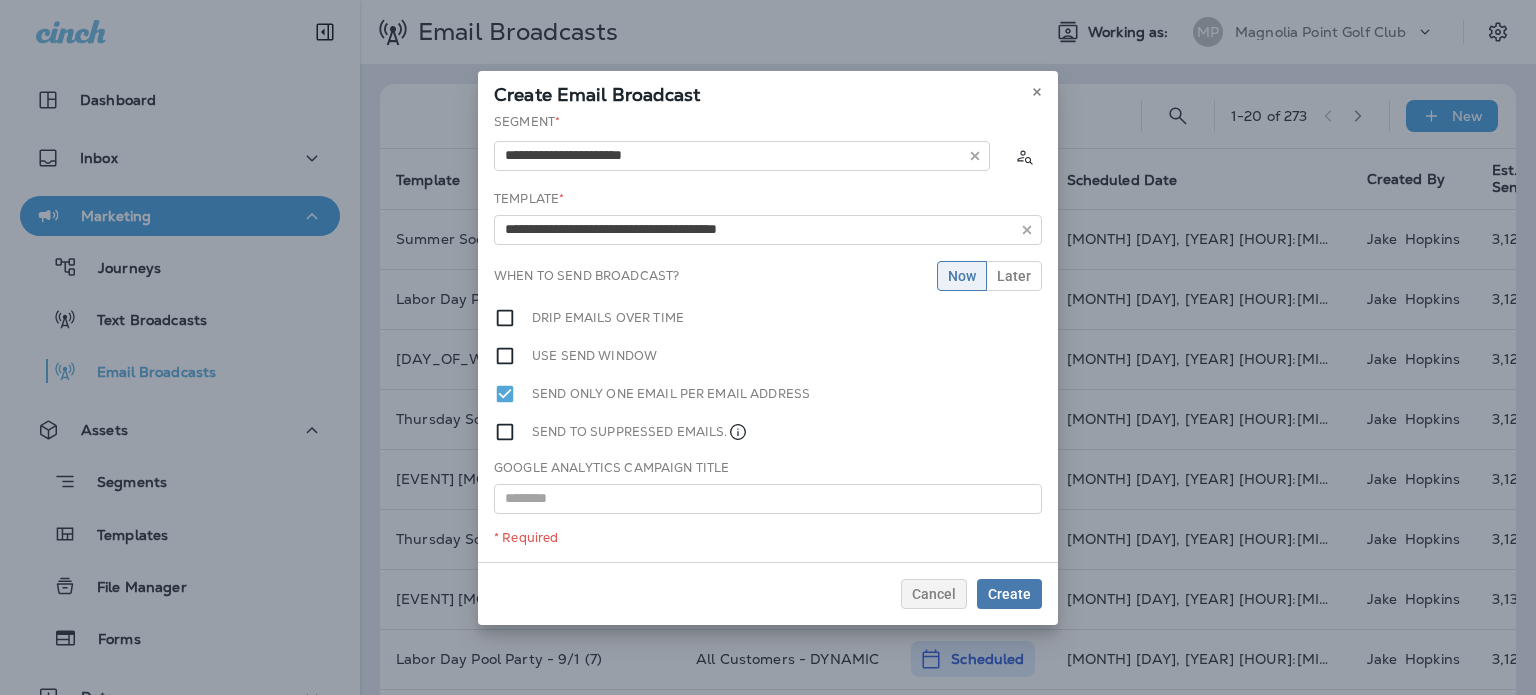 click on "Dashboard Inbox Marketing Journeys Text Broadcasts Email Broadcasts Assets Segments Templates File Manager Data 12 What's New Support Email Broadcasts Working as: MP Magnolia Point Golf Club 1  -  20   of 273 New Template Segment Status Scheduled Date Created By Est. Sends Sends Delivers Bounces Opens Clicks Unsubscribes [EVENT] [MONTH] [YEAR] - [MM]/[DD] ([NUMBER]) All Customers - DYNAMIC Scheduled [MONTH] [DAY], [YEAR] [HOUR]:[MINUTE] [AM/PM]   [FIRST]       [LAST]   3,122 0 0 0 0 0 0 [EVENT] - [MM]/[DD] ([NUMBER]) All Customers - DYNAMIC Scheduled [MONTH] [DAY], [YEAR] [HOUR]:[MINUTE] [AM/PM]   [FIRST]       [LAST]   3,122 0 0 0 0 0 0 [EVENT] [MONTH] [YEAR] - [MM]/[DD] All Customers - DYNAMIC Scheduled [MONTH] [DAY], [YEAR] [HOUR]:[MINUTE] [AM/PM]   [FIRST]       [LAST]   3,122 0 0 0 0 0 0 Scheduled" at bounding box center (768, 0) 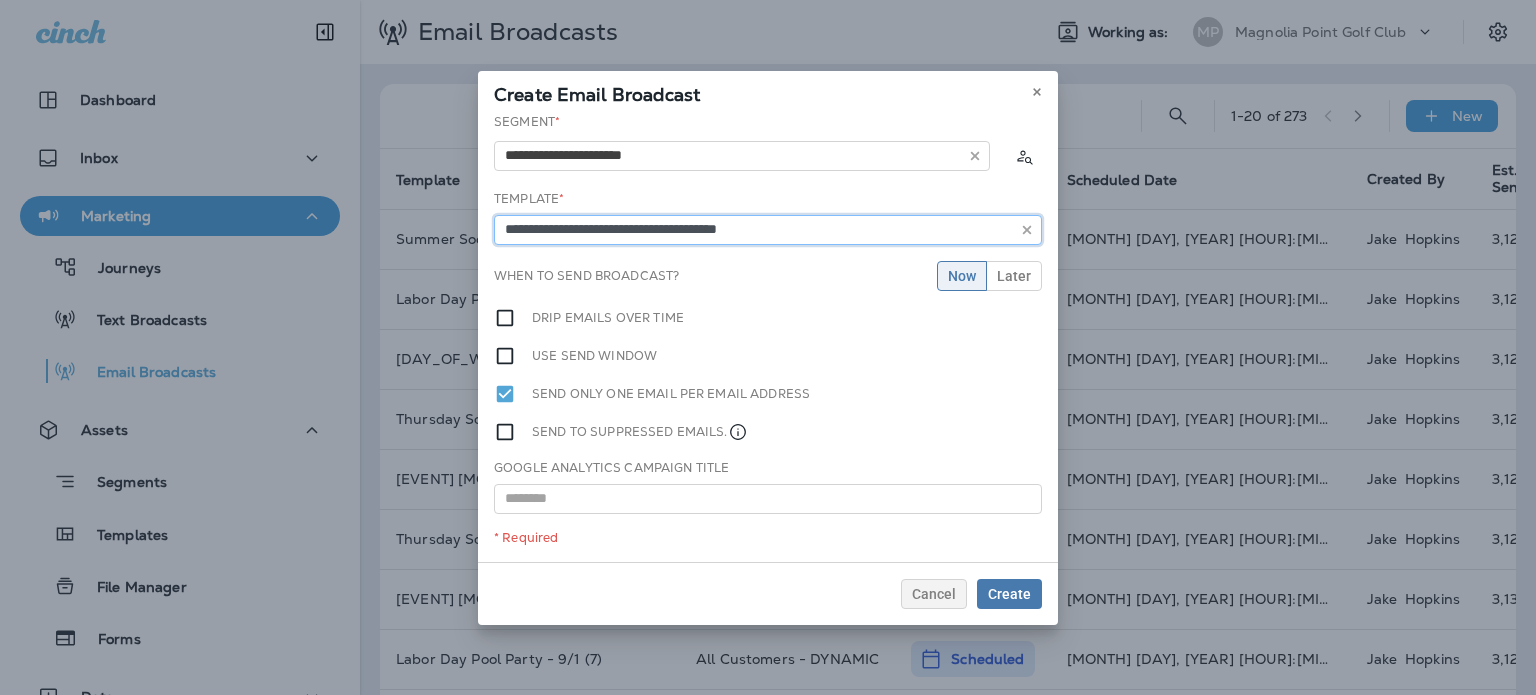 click on "**********" at bounding box center (768, 230) 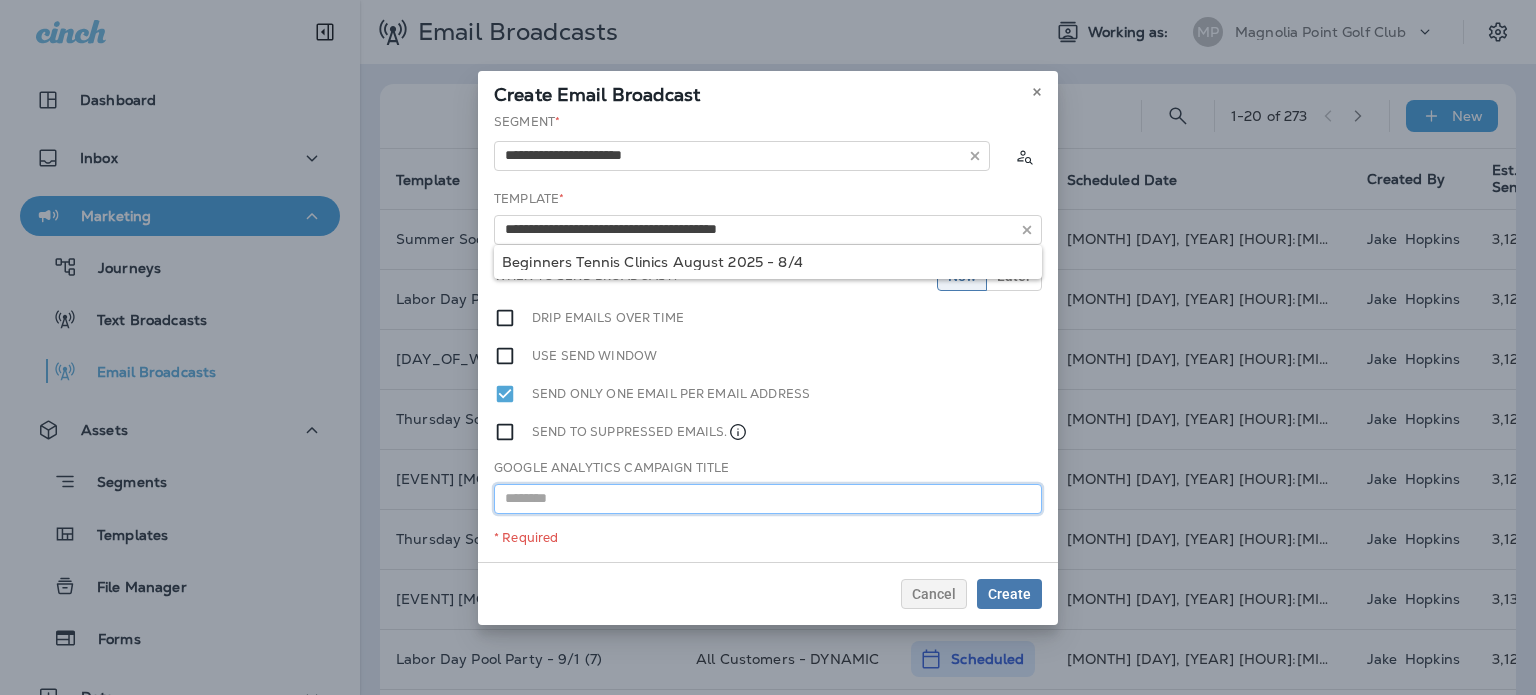 click at bounding box center (768, 499) 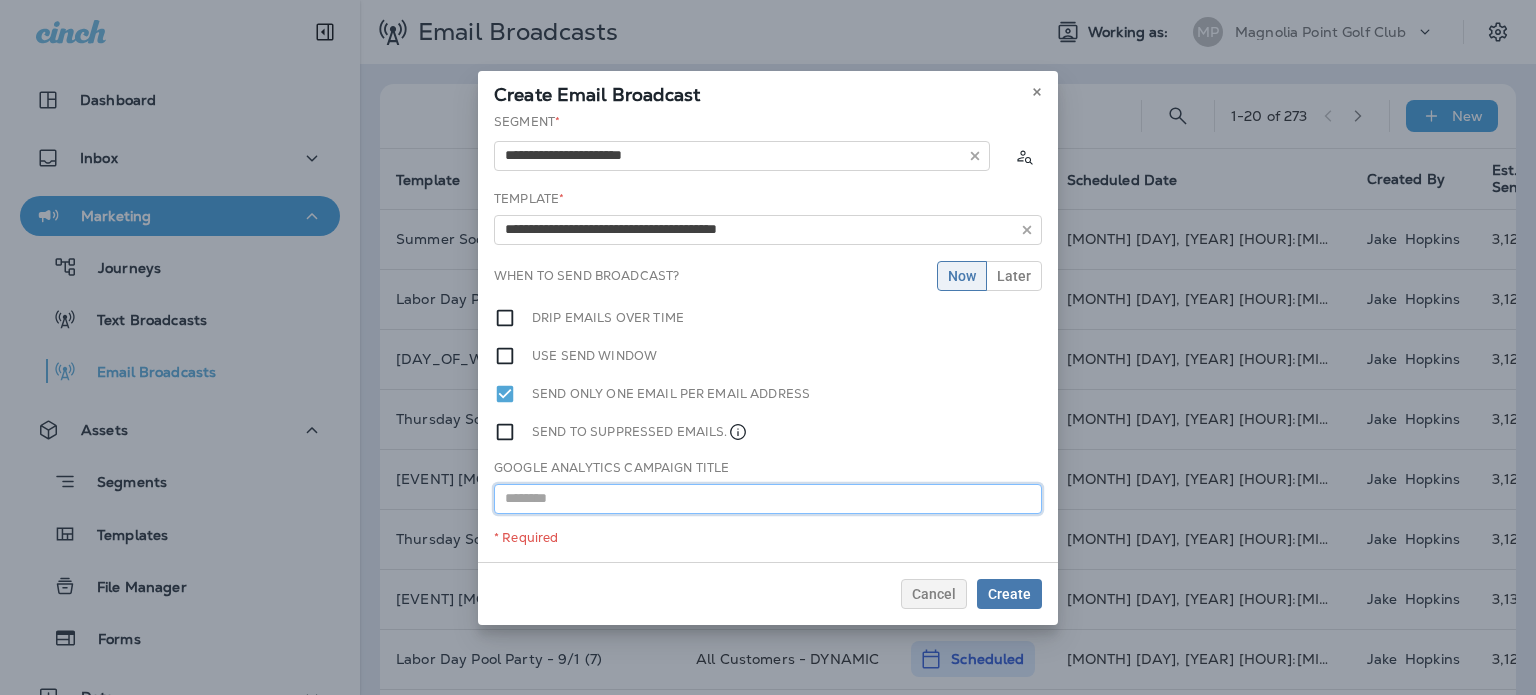 paste on "**********" 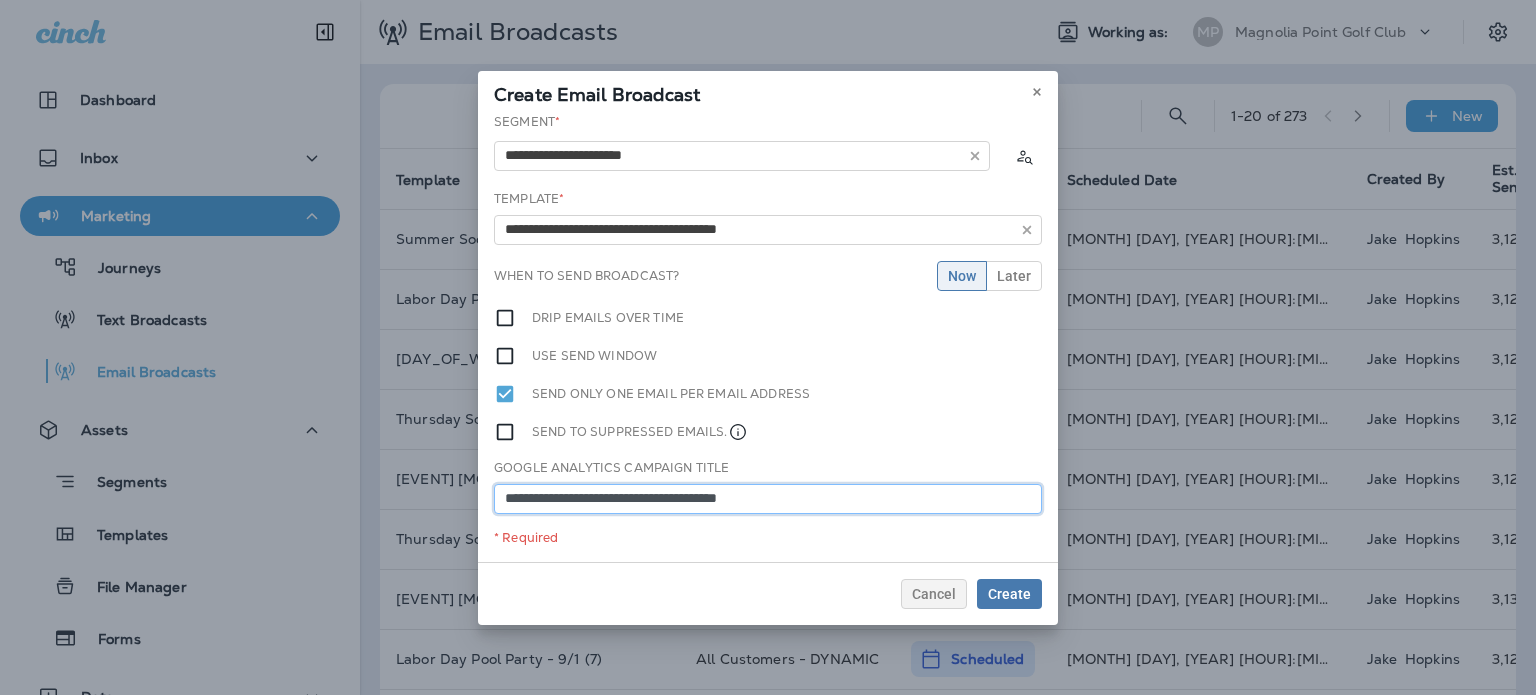 type on "**********" 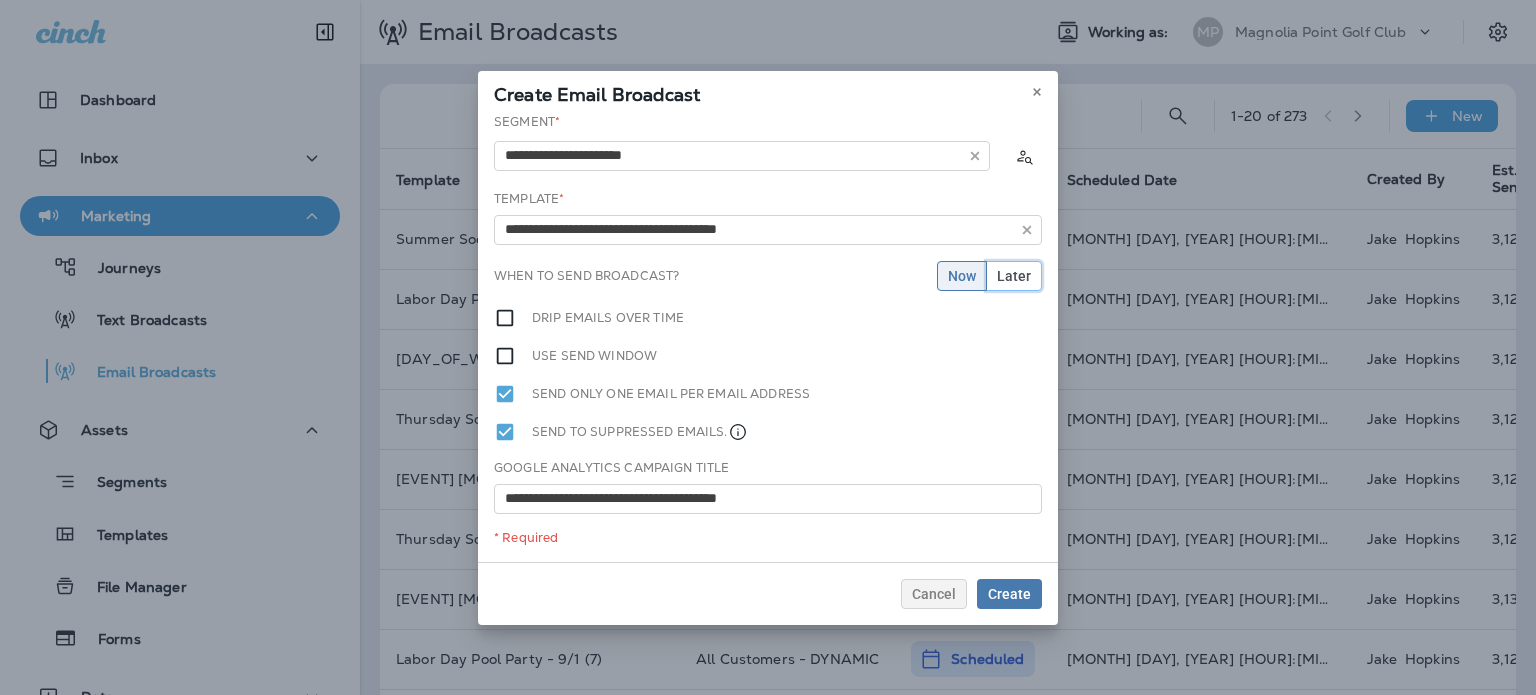click on "Later" at bounding box center (1014, 276) 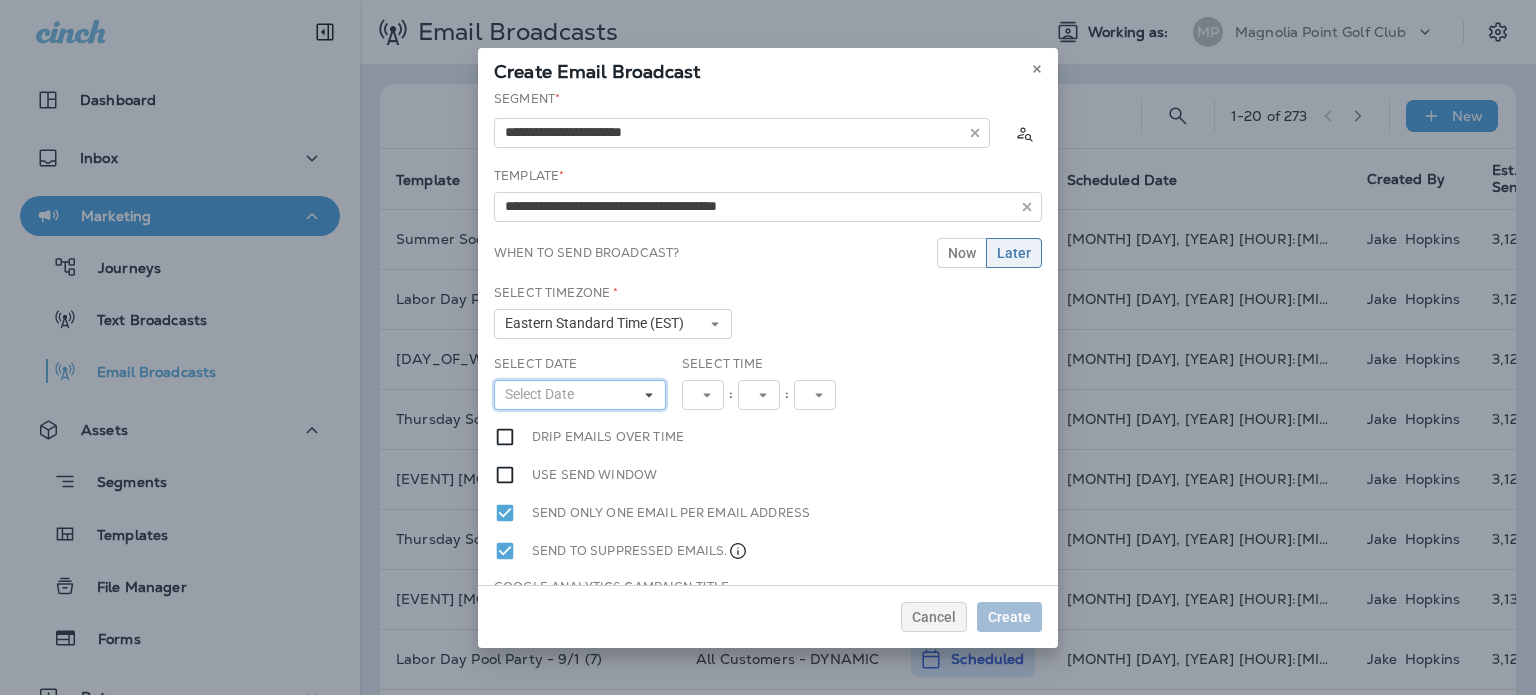 click on "Select Date" at bounding box center (580, 395) 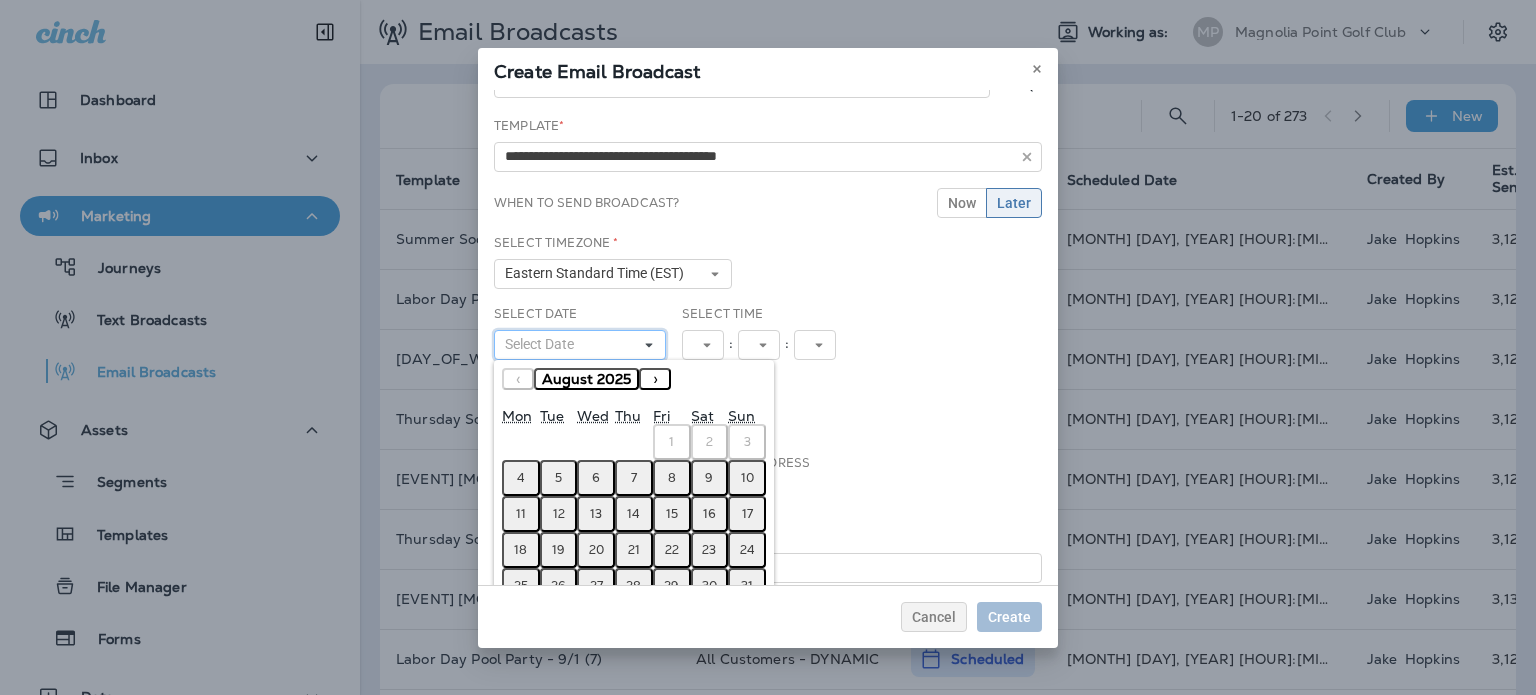 scroll, scrollTop: 95, scrollLeft: 0, axis: vertical 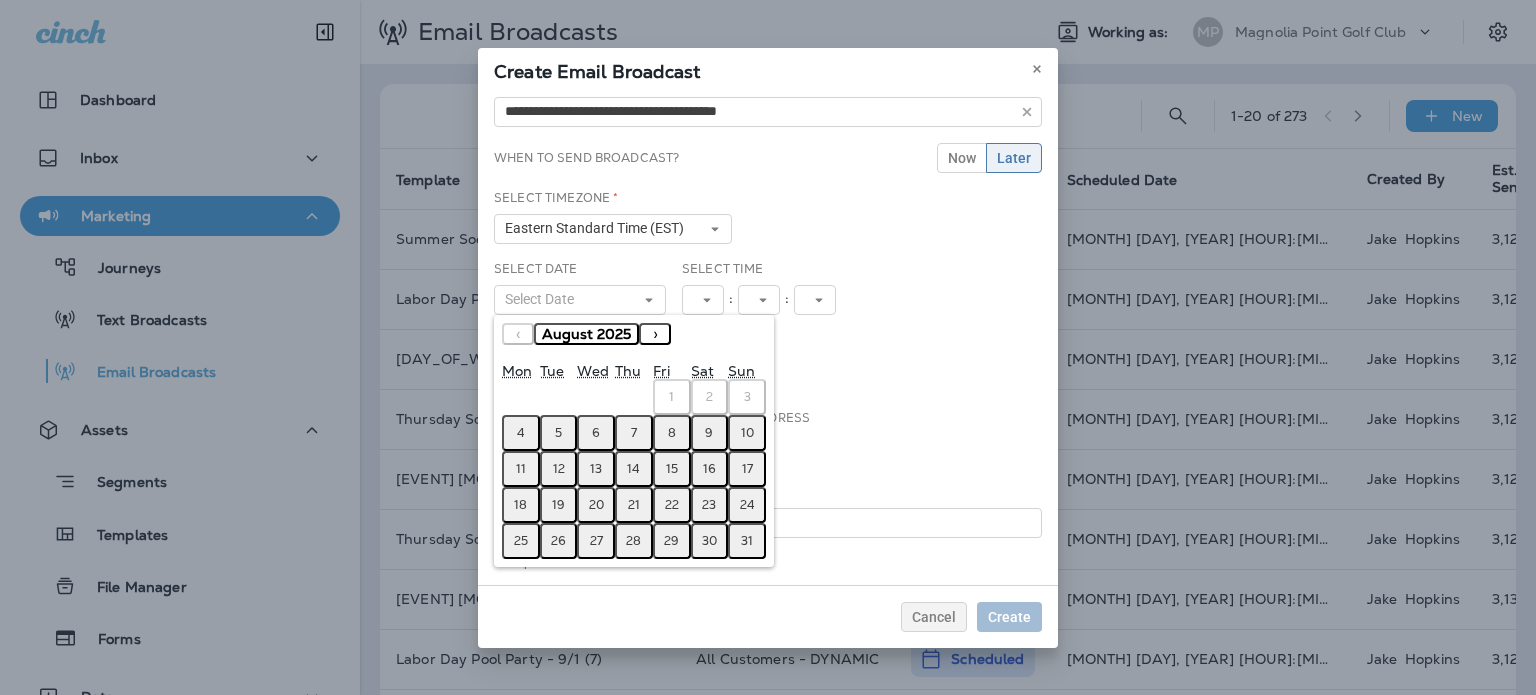 click on "4" at bounding box center (521, 433) 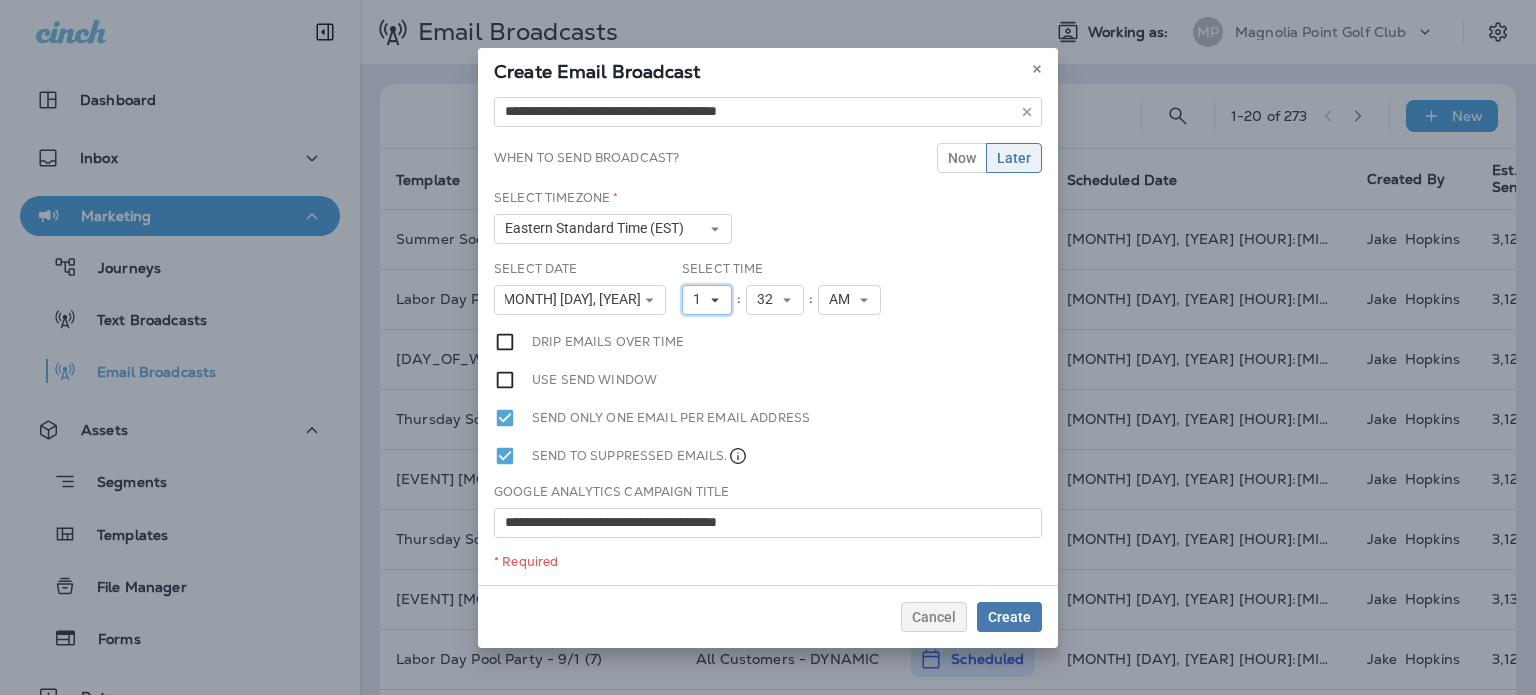 click 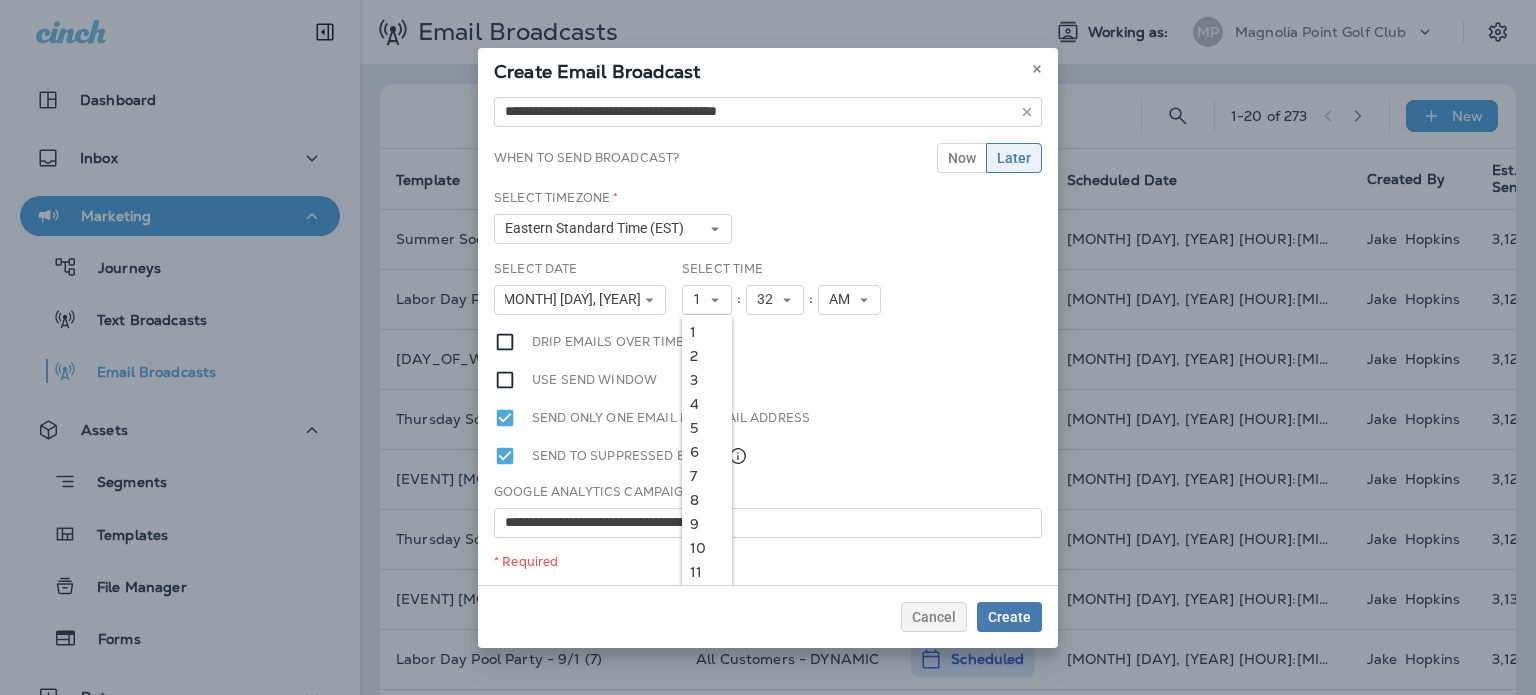 click on "10" at bounding box center (707, 548) 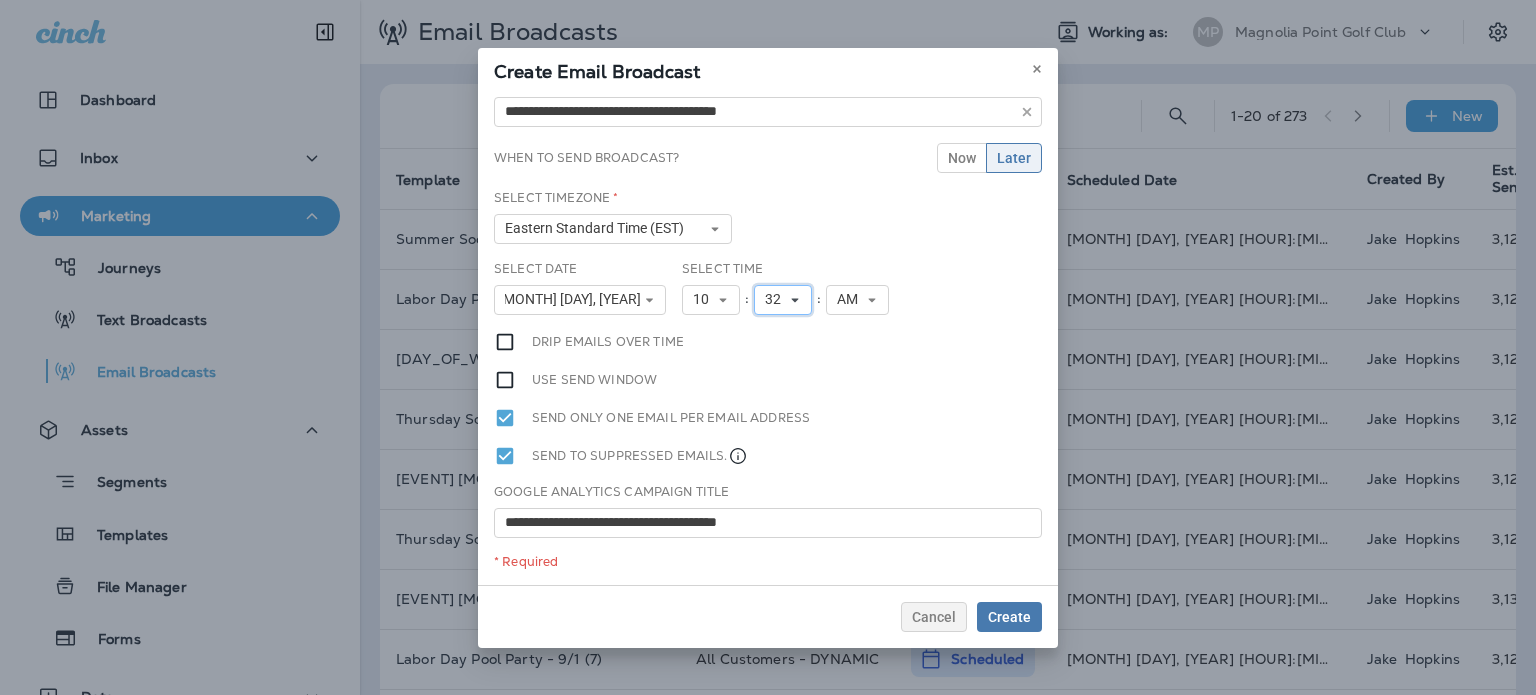 click on "32" at bounding box center [777, 299] 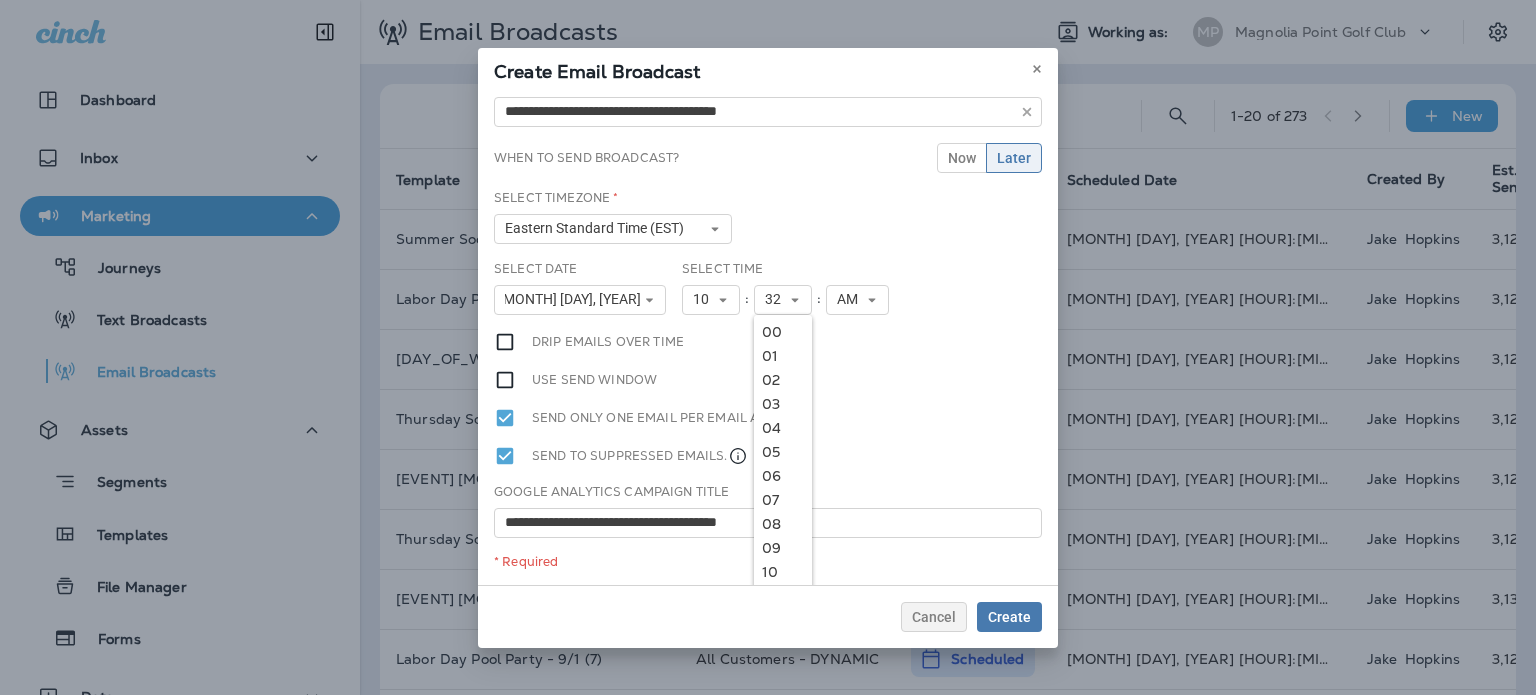 click on "00" at bounding box center [783, 332] 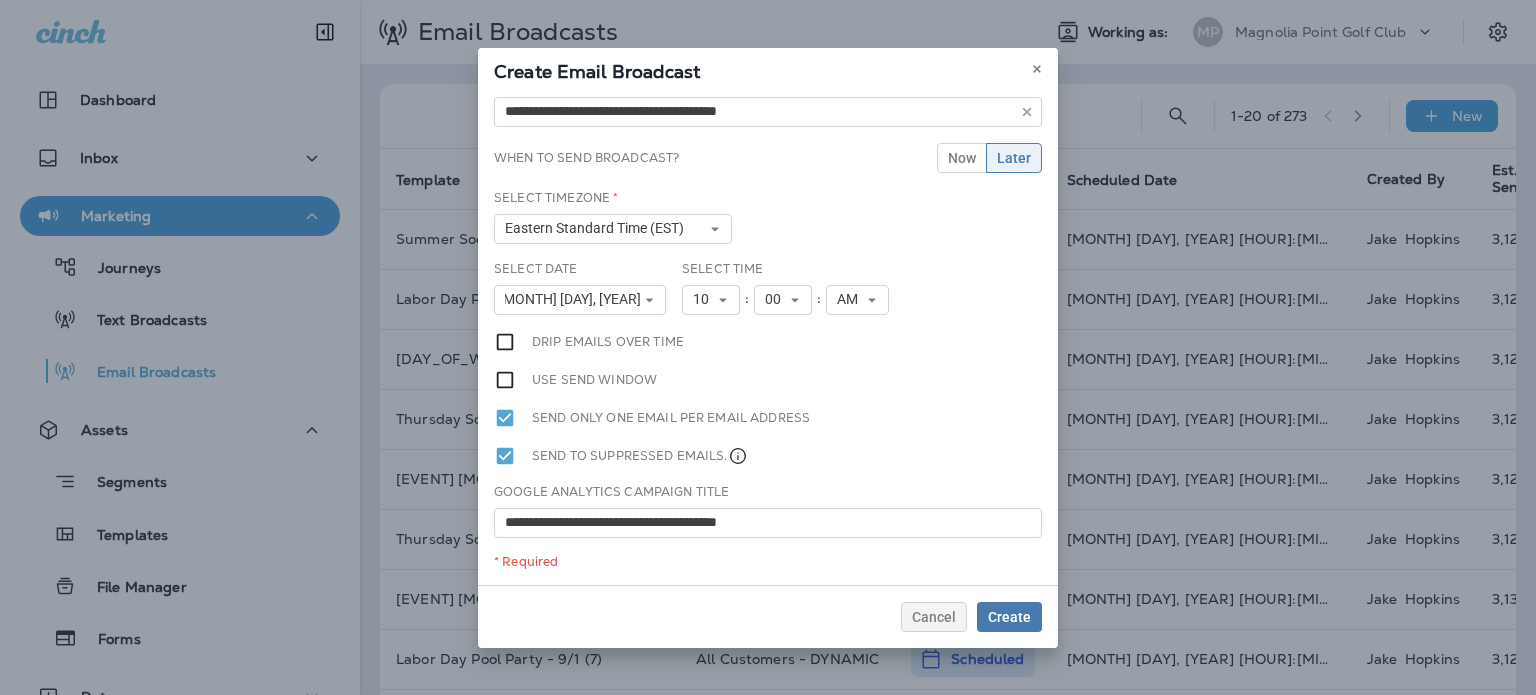 click on "**********" at bounding box center (768, 337) 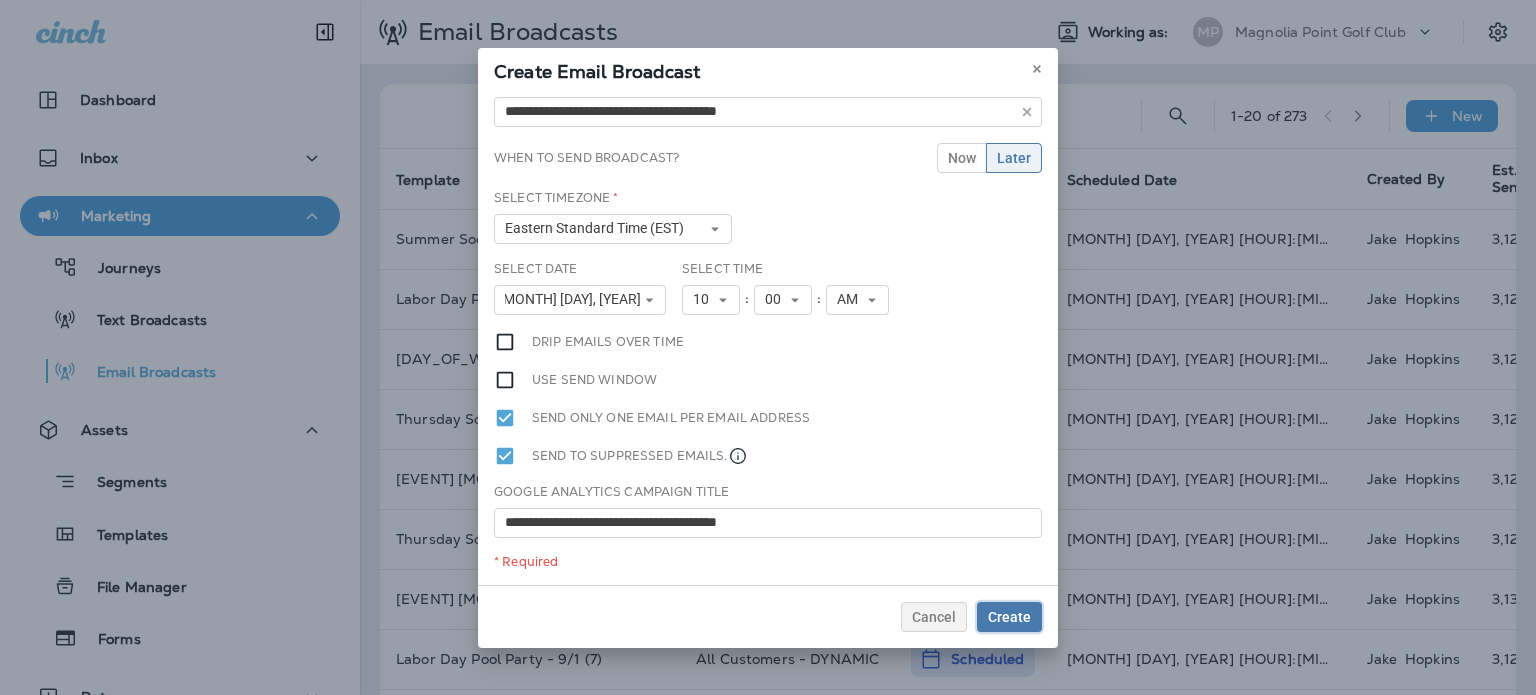 click on "Create" at bounding box center (1009, 617) 